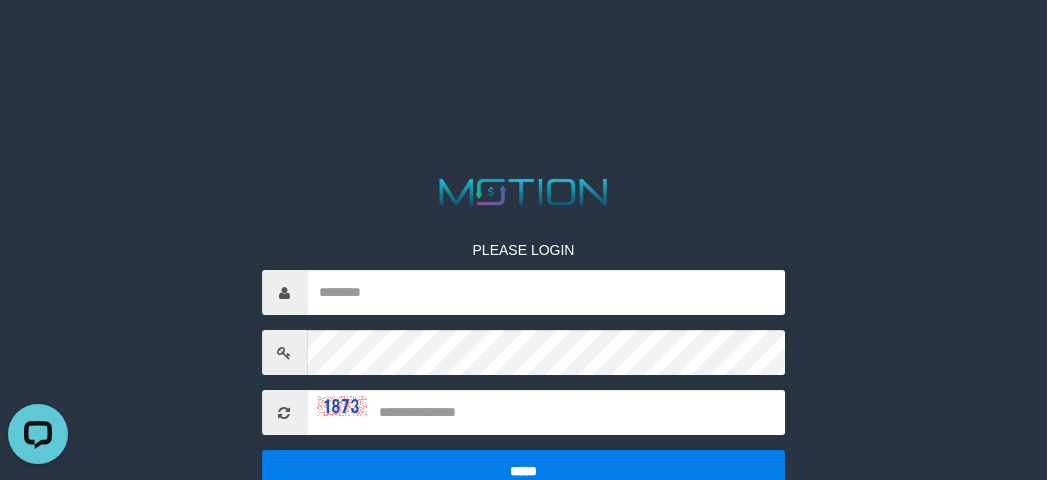 scroll, scrollTop: 0, scrollLeft: 0, axis: both 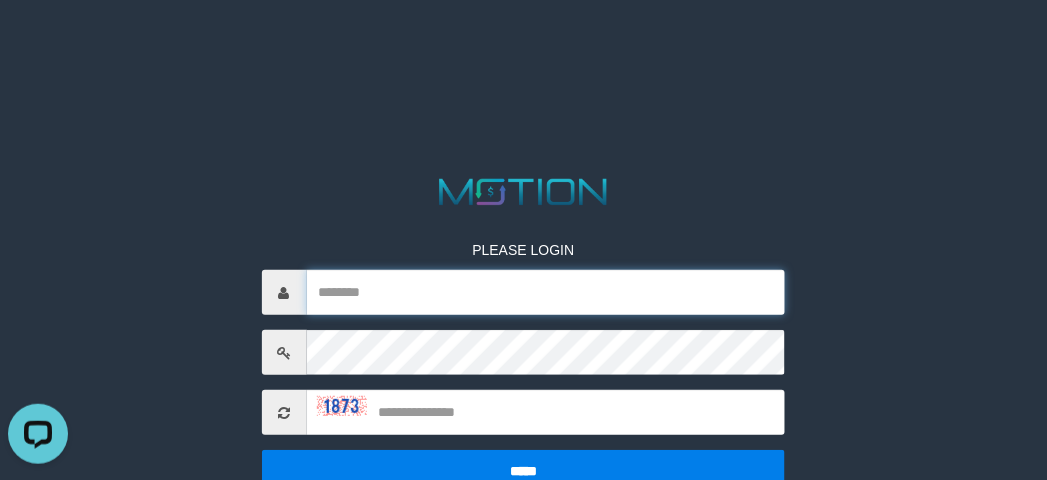 type on "**********" 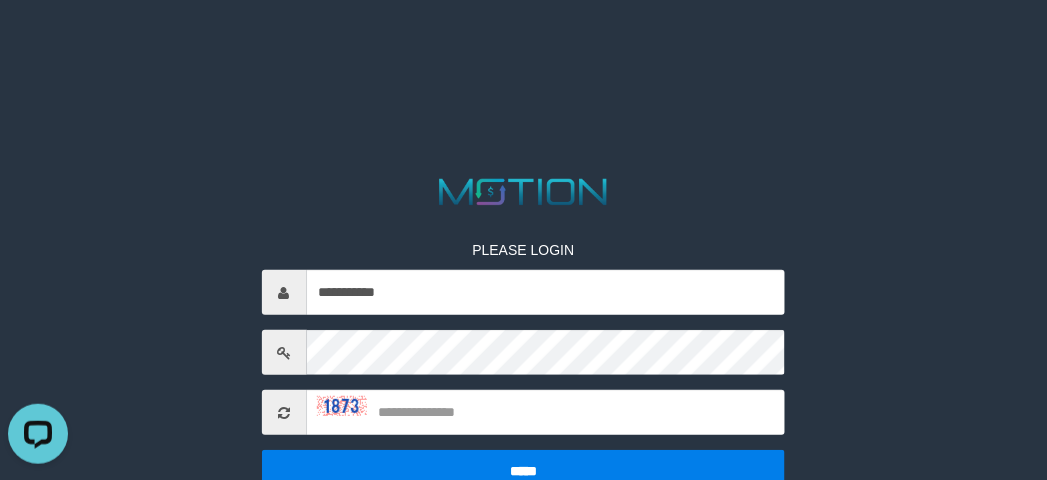 click on "**********" at bounding box center (523, 25) 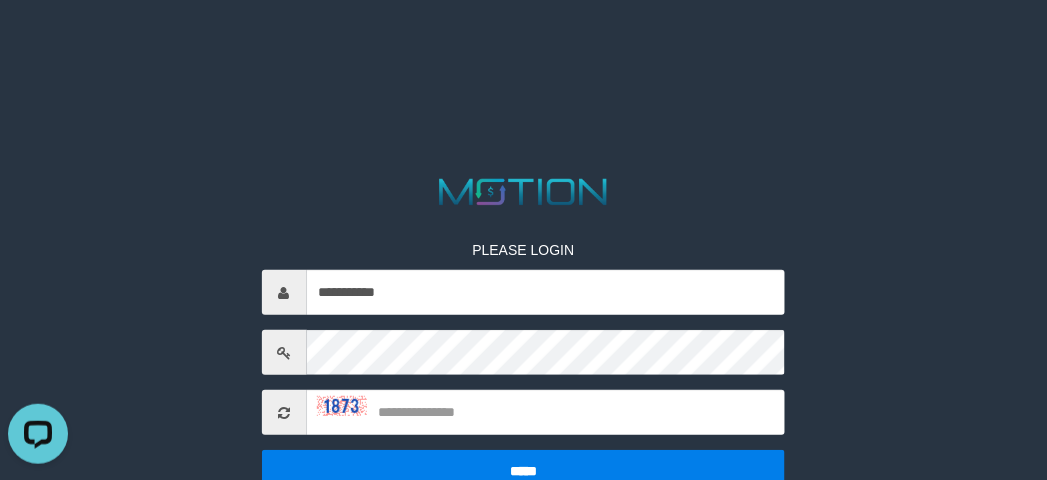 click on "**********" at bounding box center [523, 25] 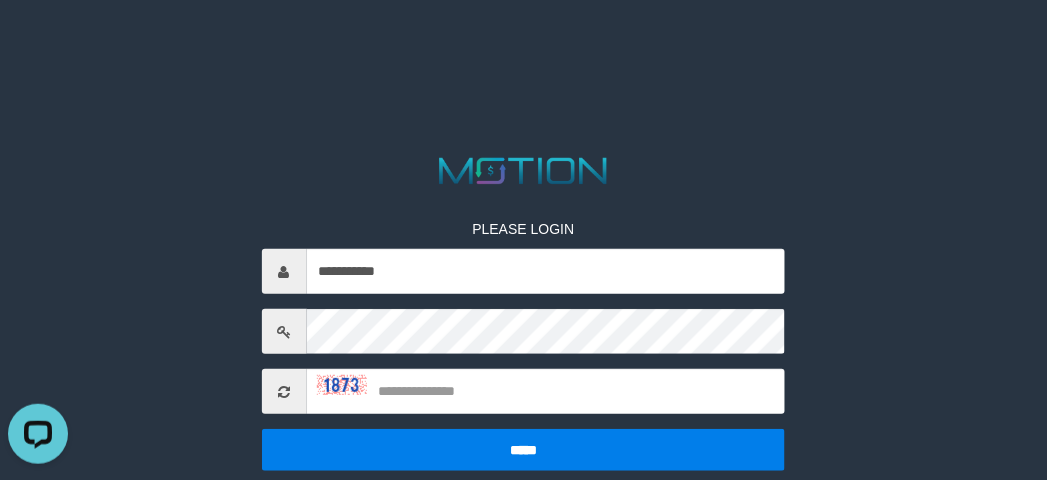 scroll, scrollTop: 42, scrollLeft: 0, axis: vertical 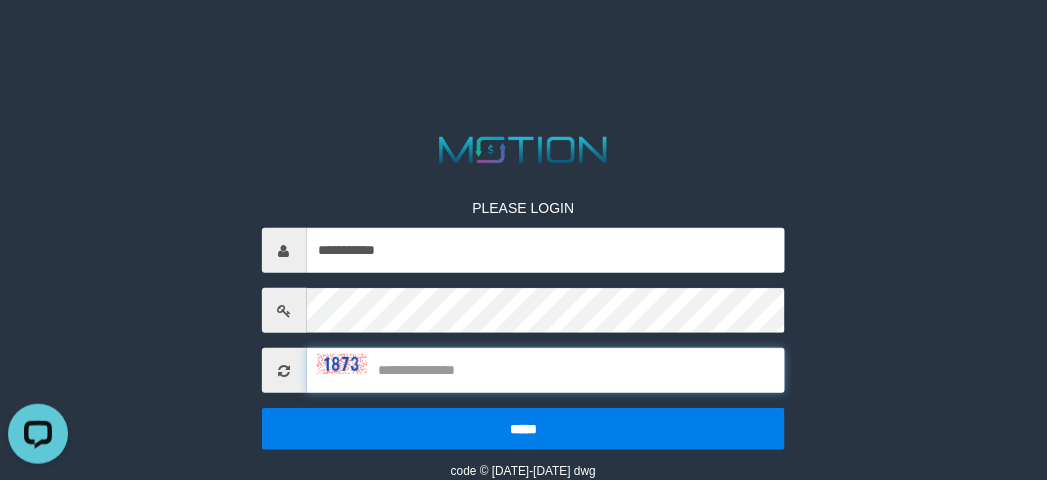 click at bounding box center [546, 370] 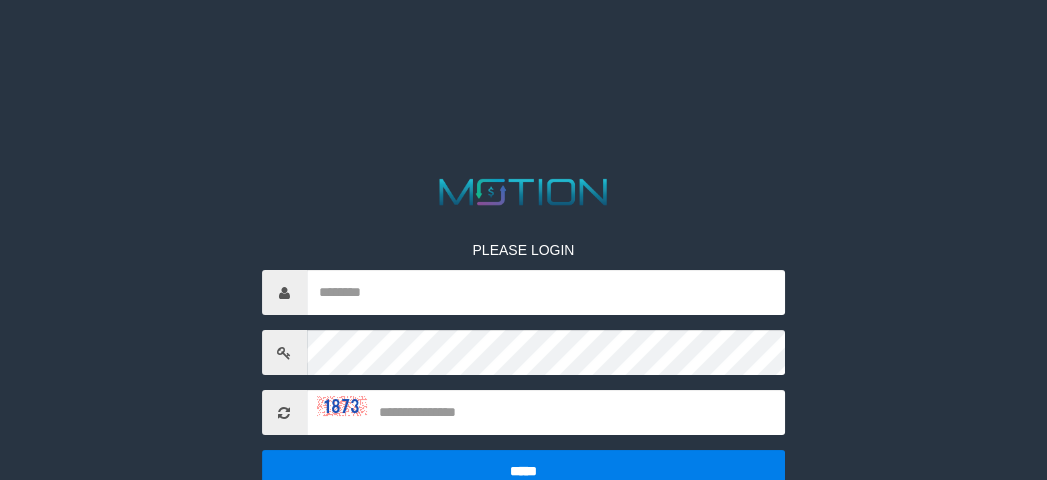 scroll, scrollTop: 42, scrollLeft: 0, axis: vertical 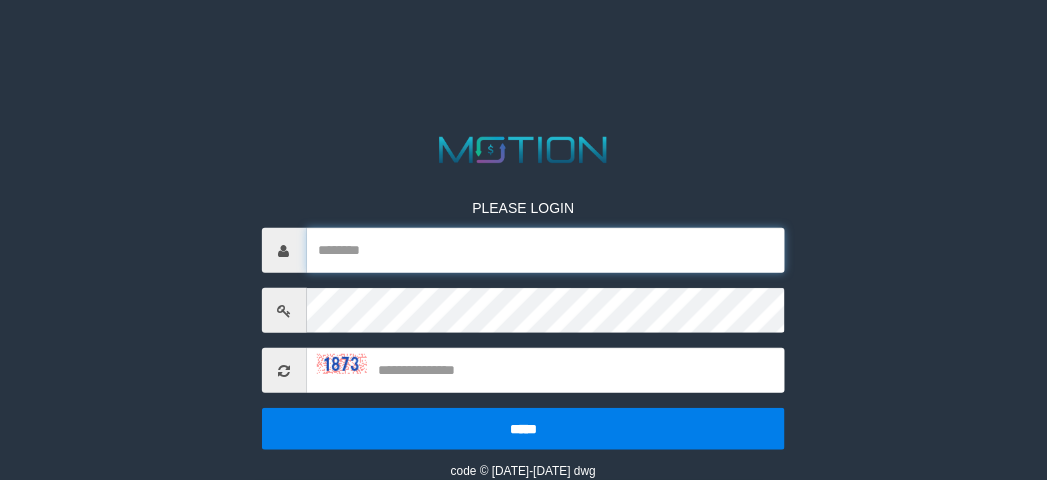 type on "**********" 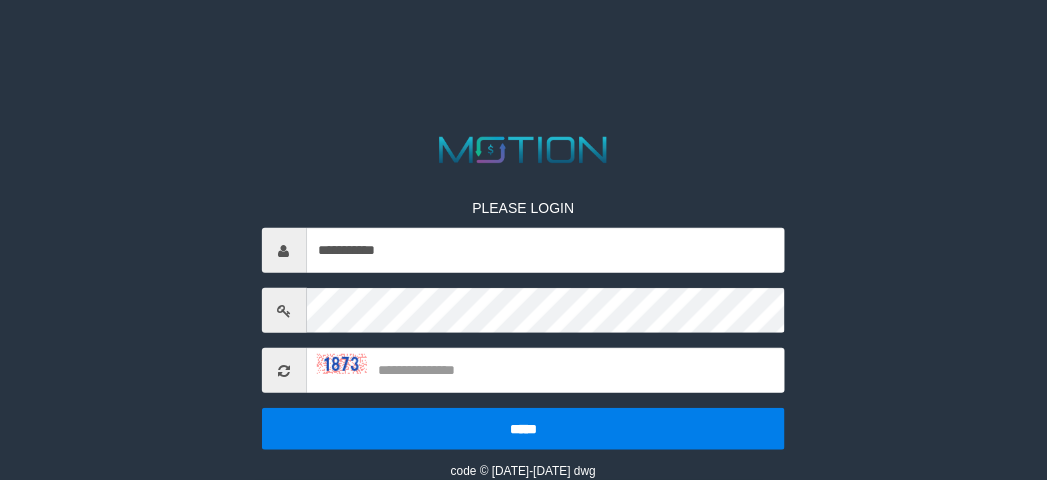 click at bounding box center (546, 370) 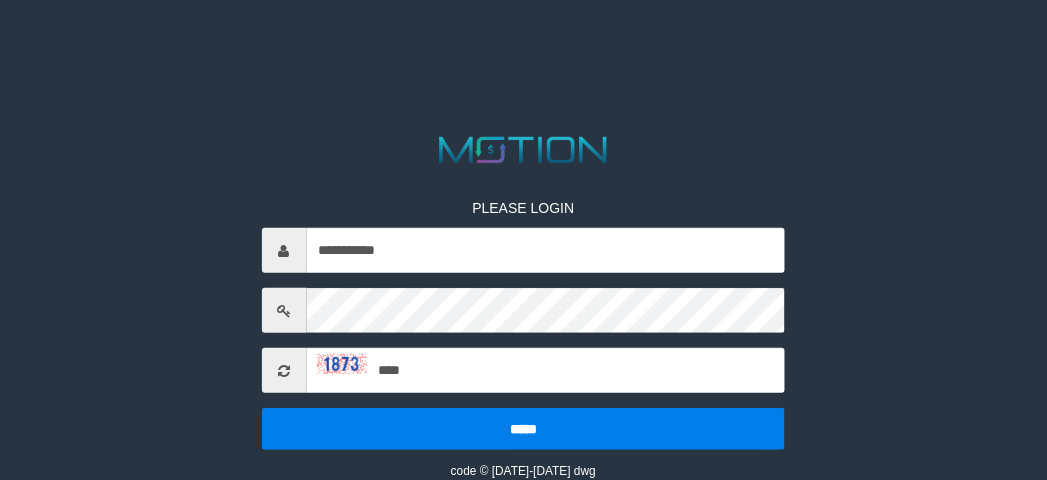 type on "****" 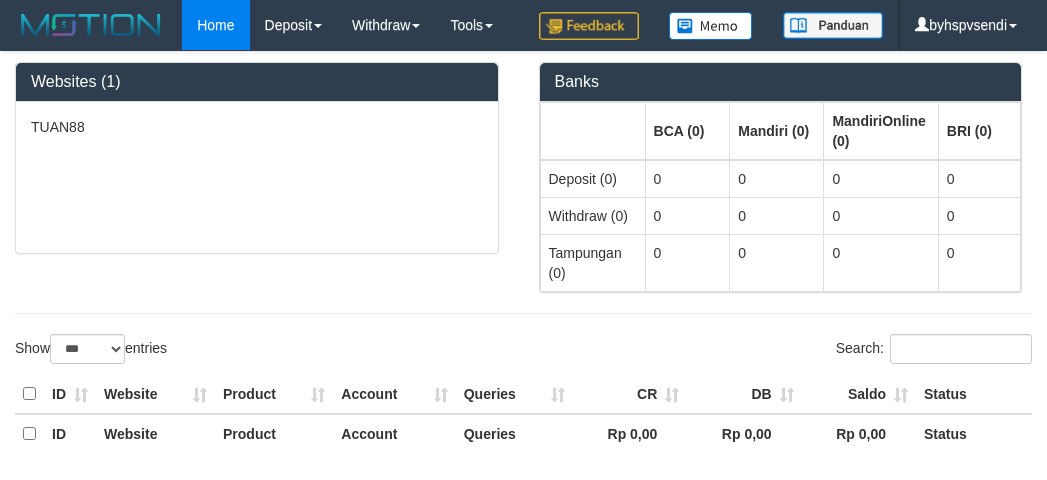 select on "***" 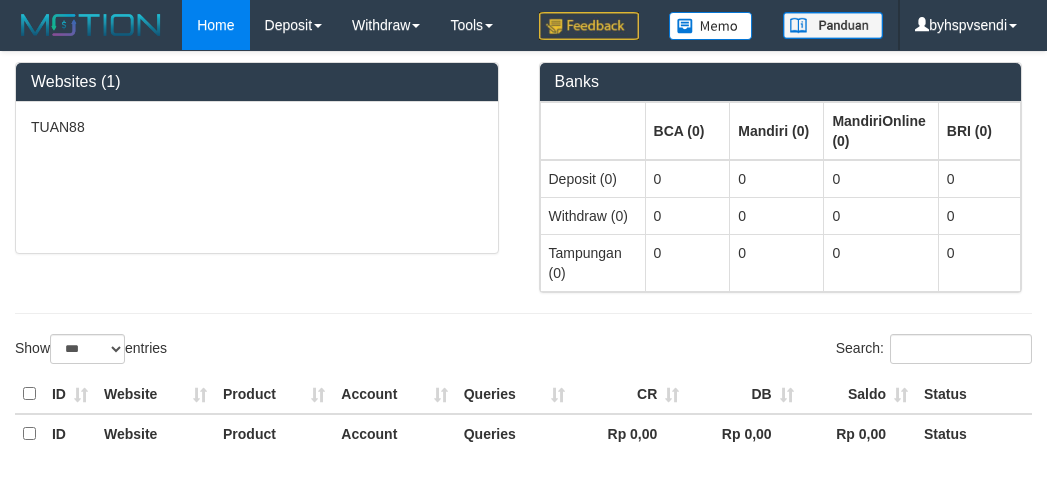 scroll, scrollTop: 0, scrollLeft: 0, axis: both 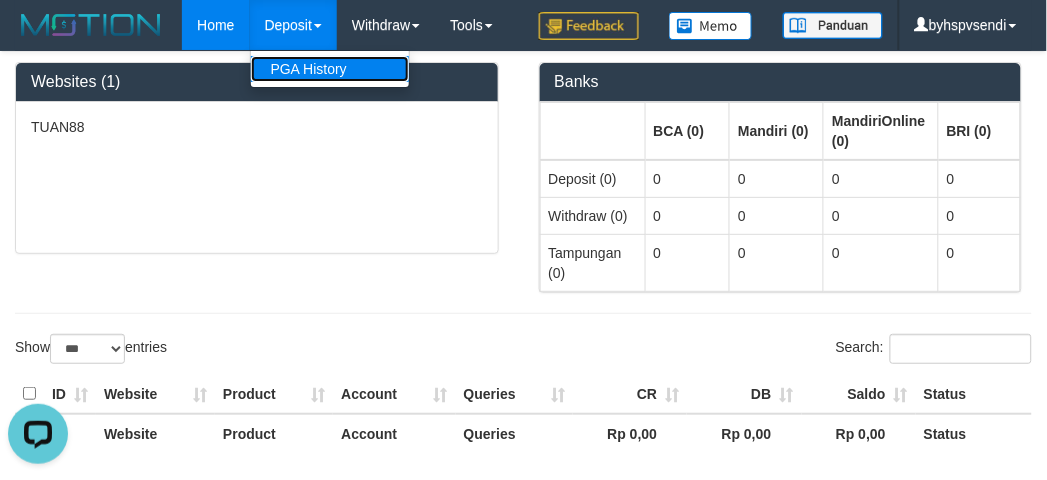 click on "PGA History" at bounding box center [330, 69] 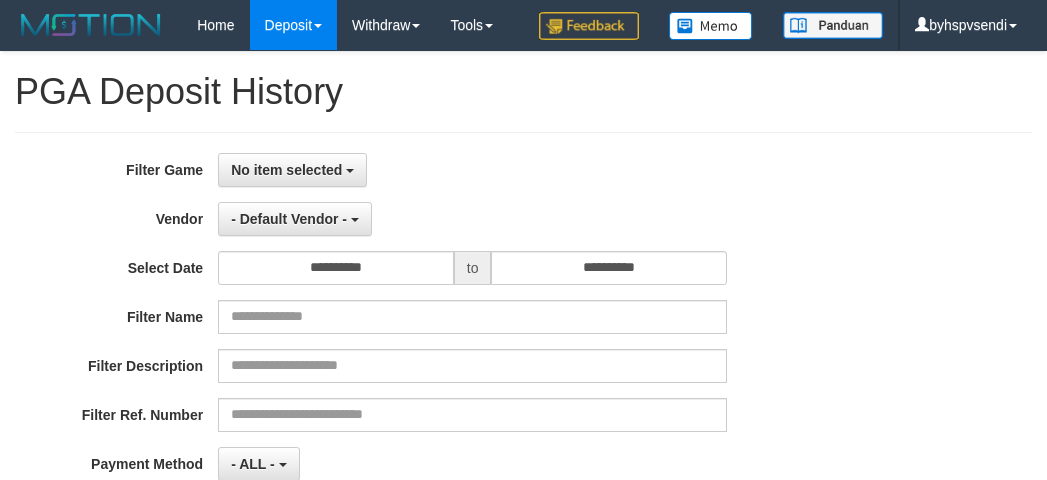 select 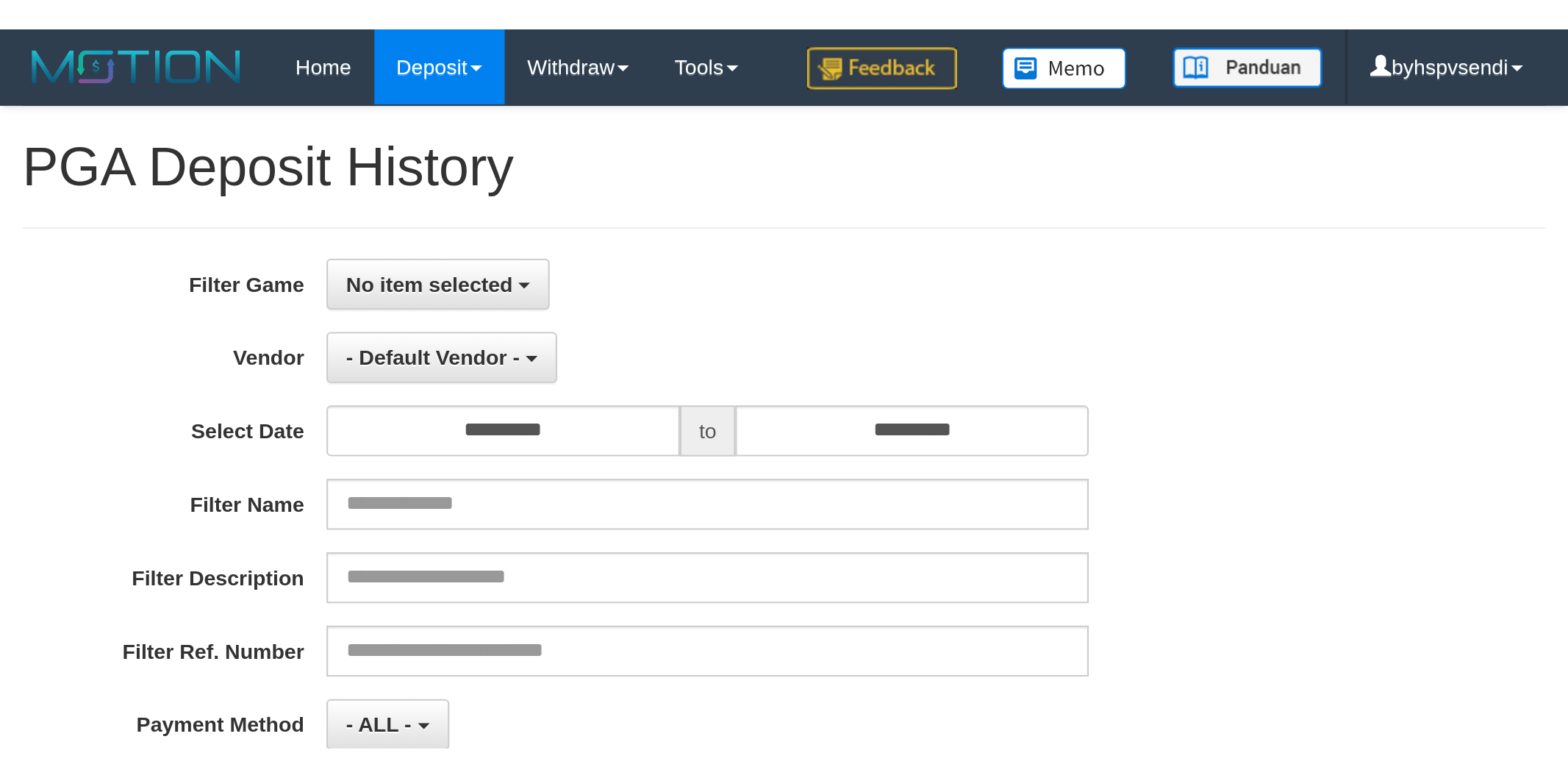 scroll, scrollTop: 0, scrollLeft: 0, axis: both 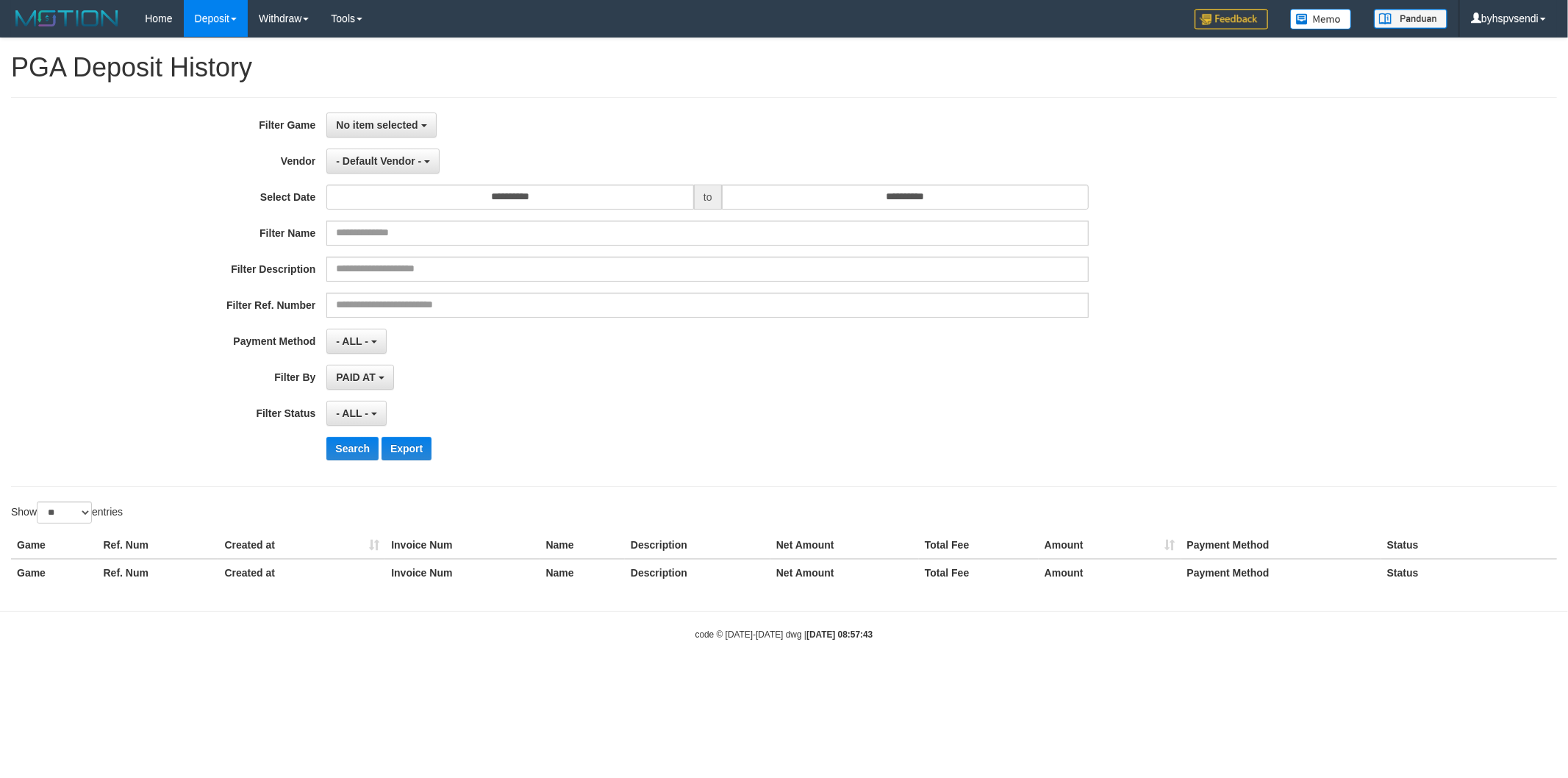 click on "**********" at bounding box center [654, 292] 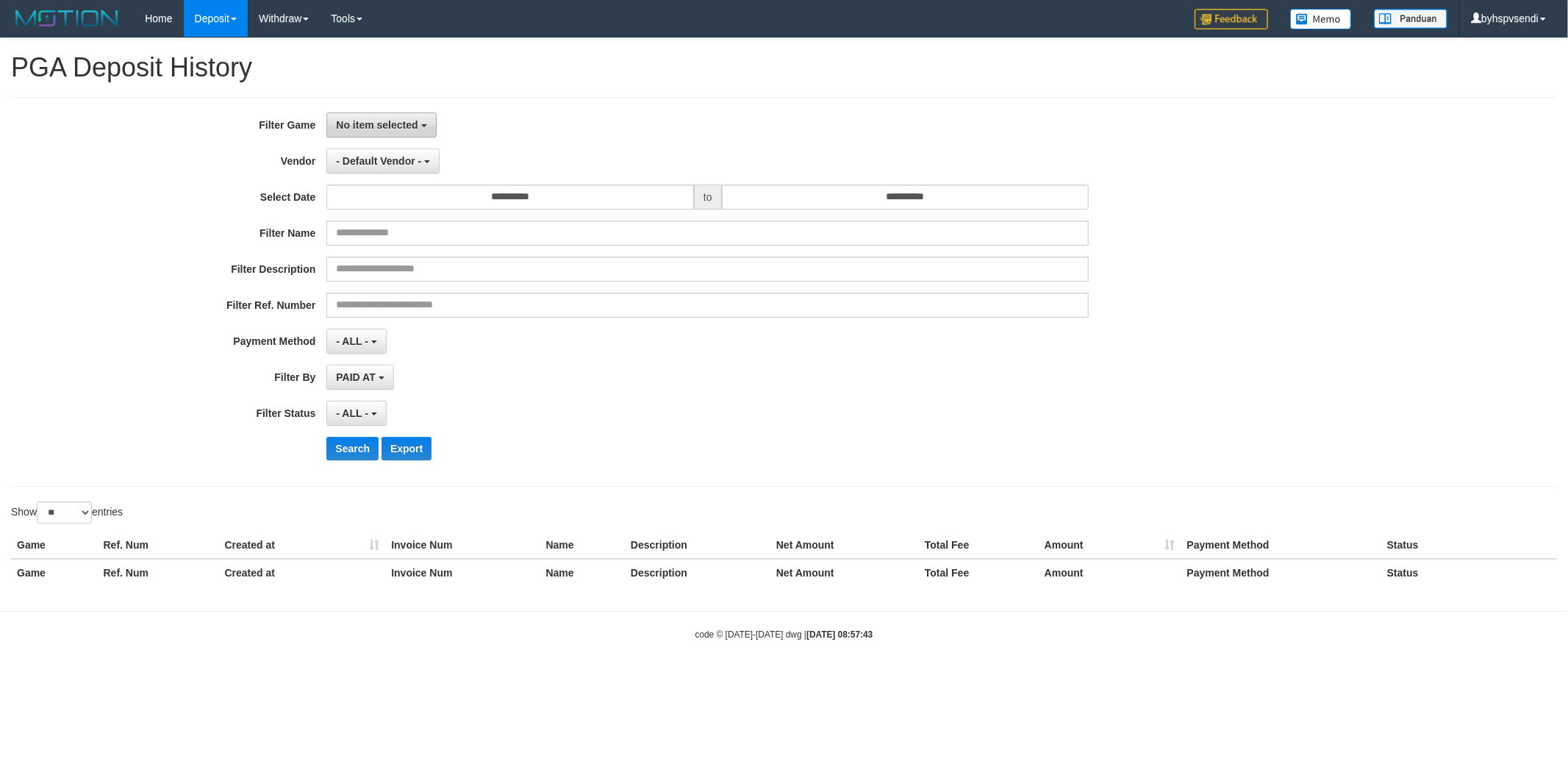 click on "No item selected" at bounding box center [376, 125] 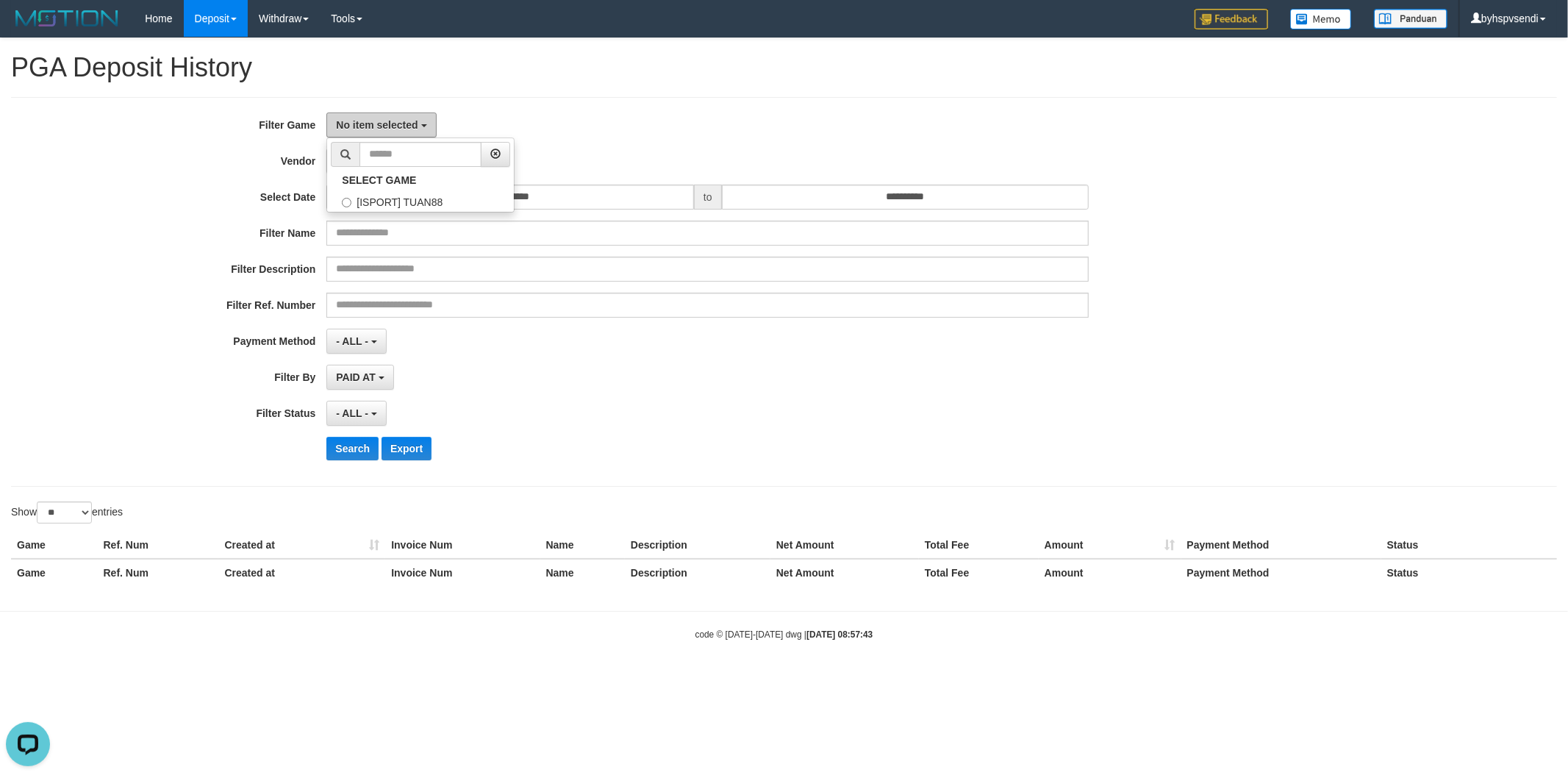 scroll, scrollTop: 0, scrollLeft: 0, axis: both 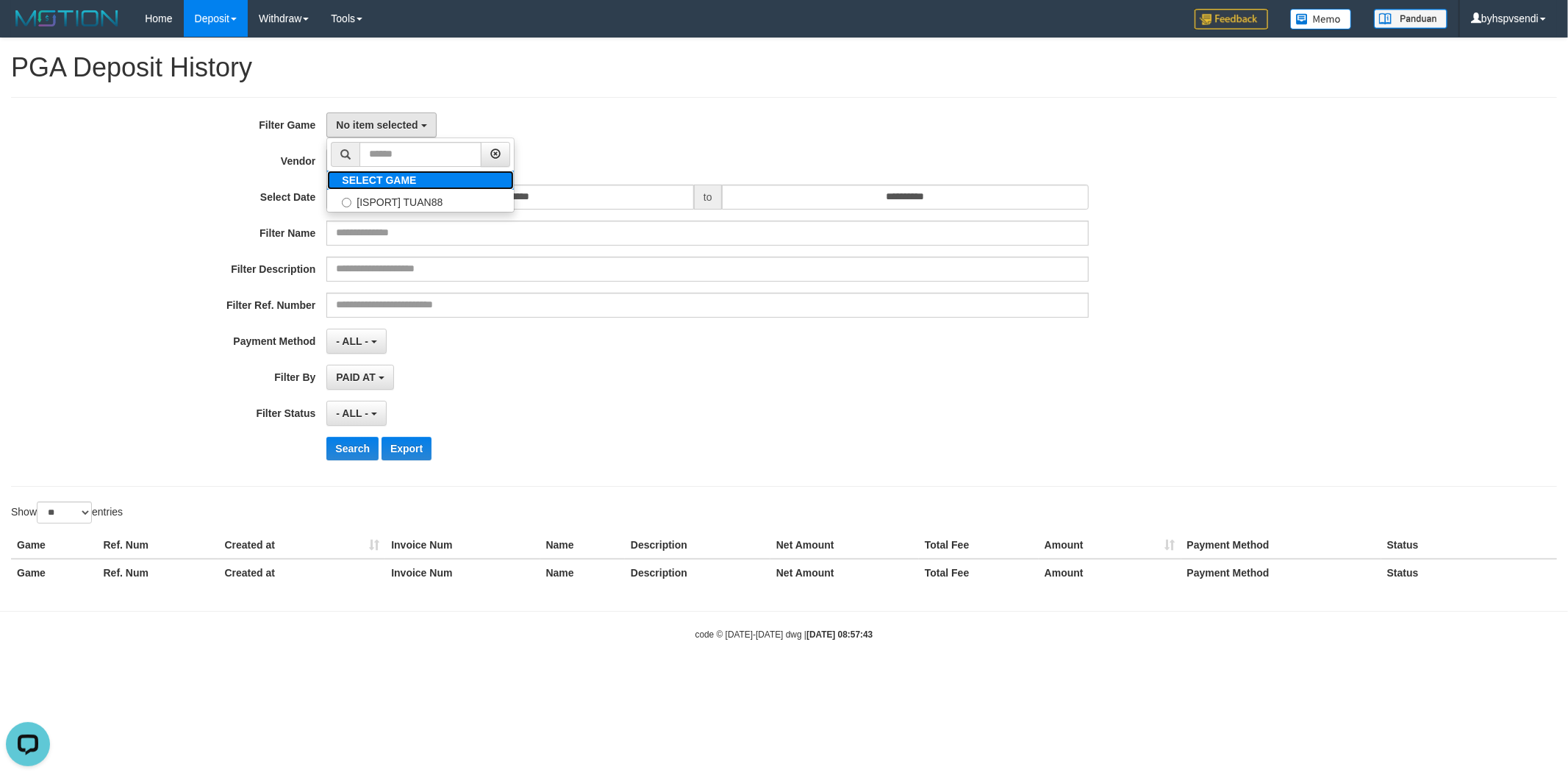 click on "SELECT GAME" at bounding box center (379, 180) 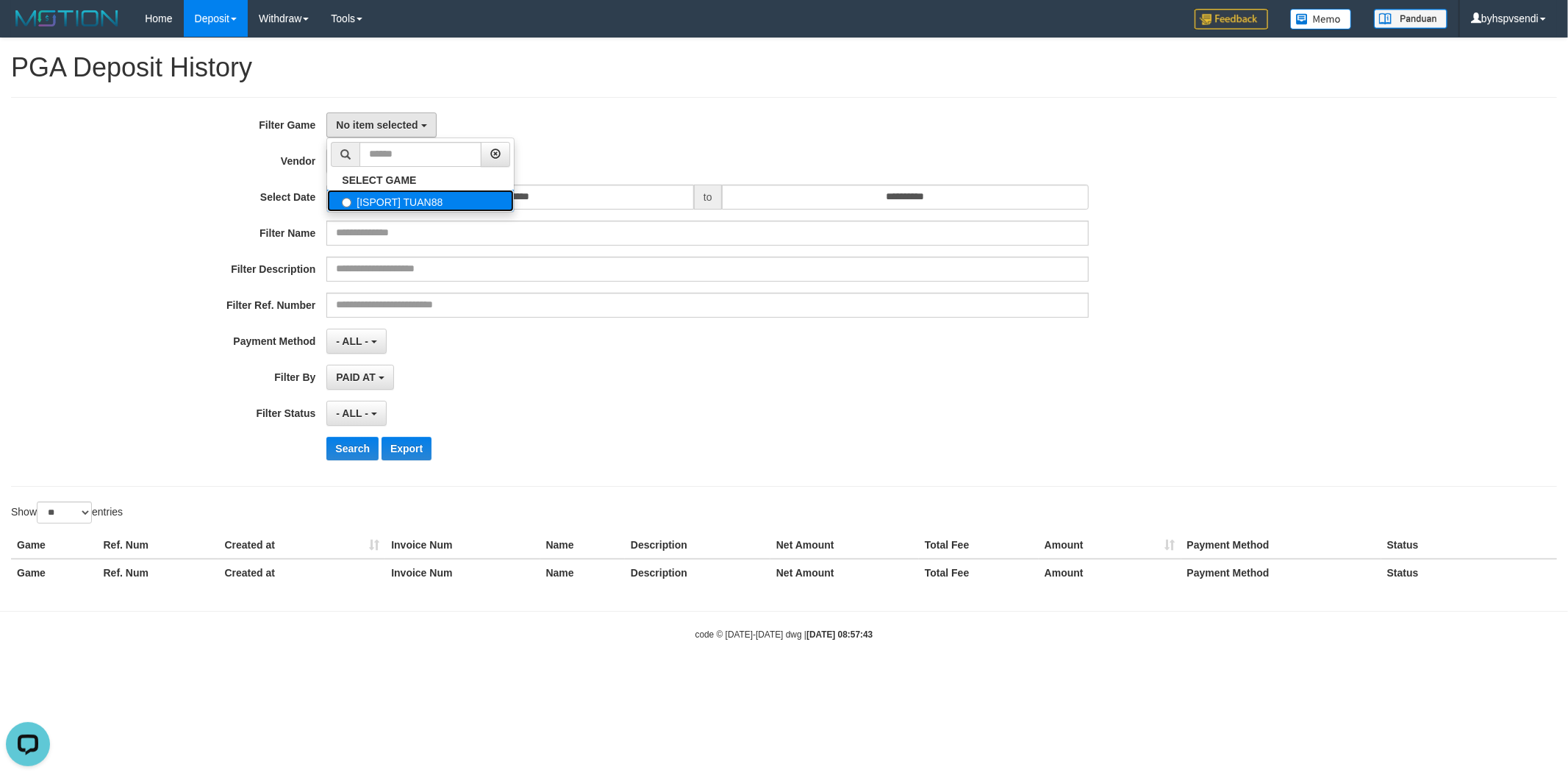 click on "[ISPORT] TUAN88" at bounding box center (420, 201) 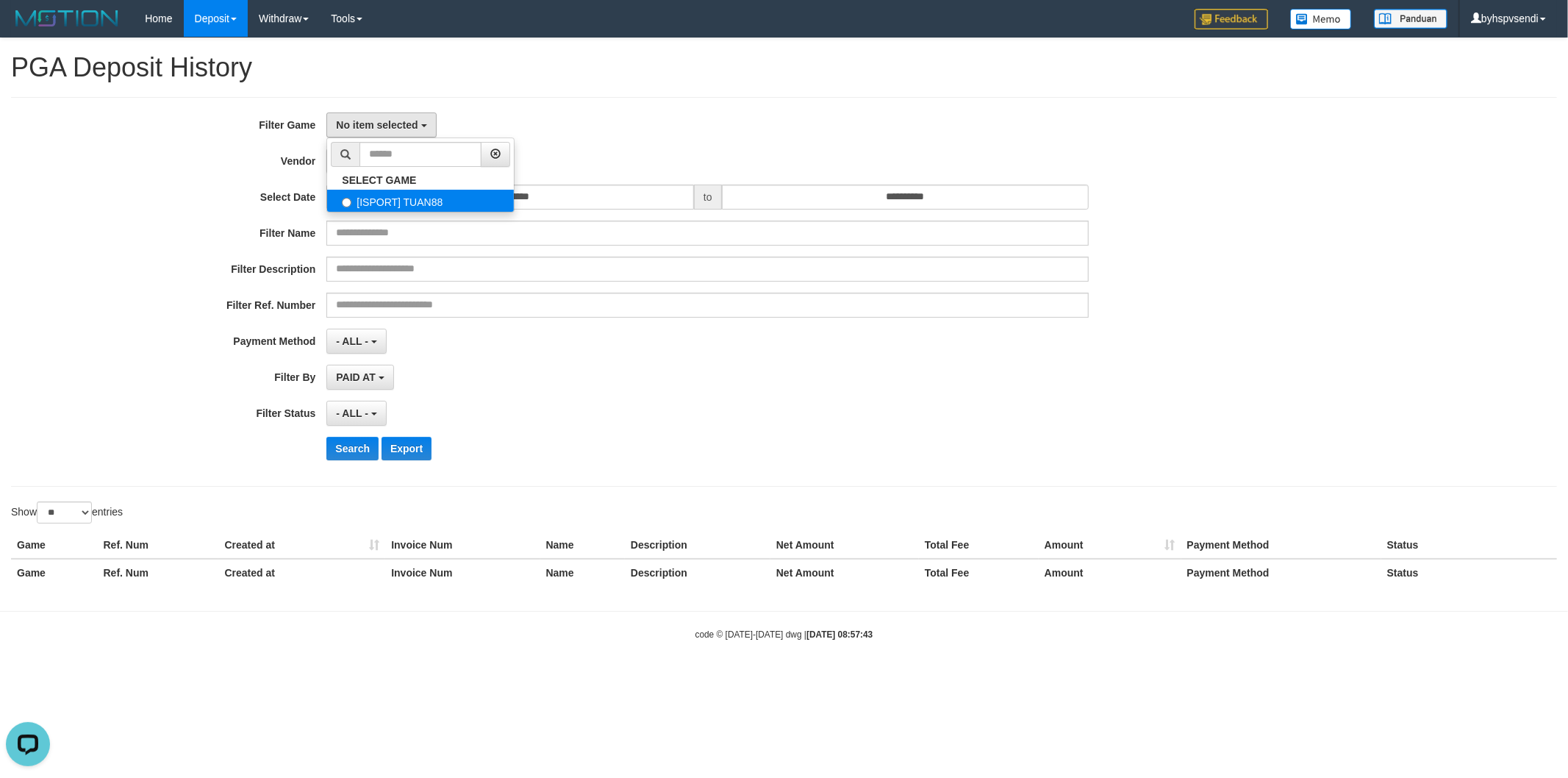 select on "****" 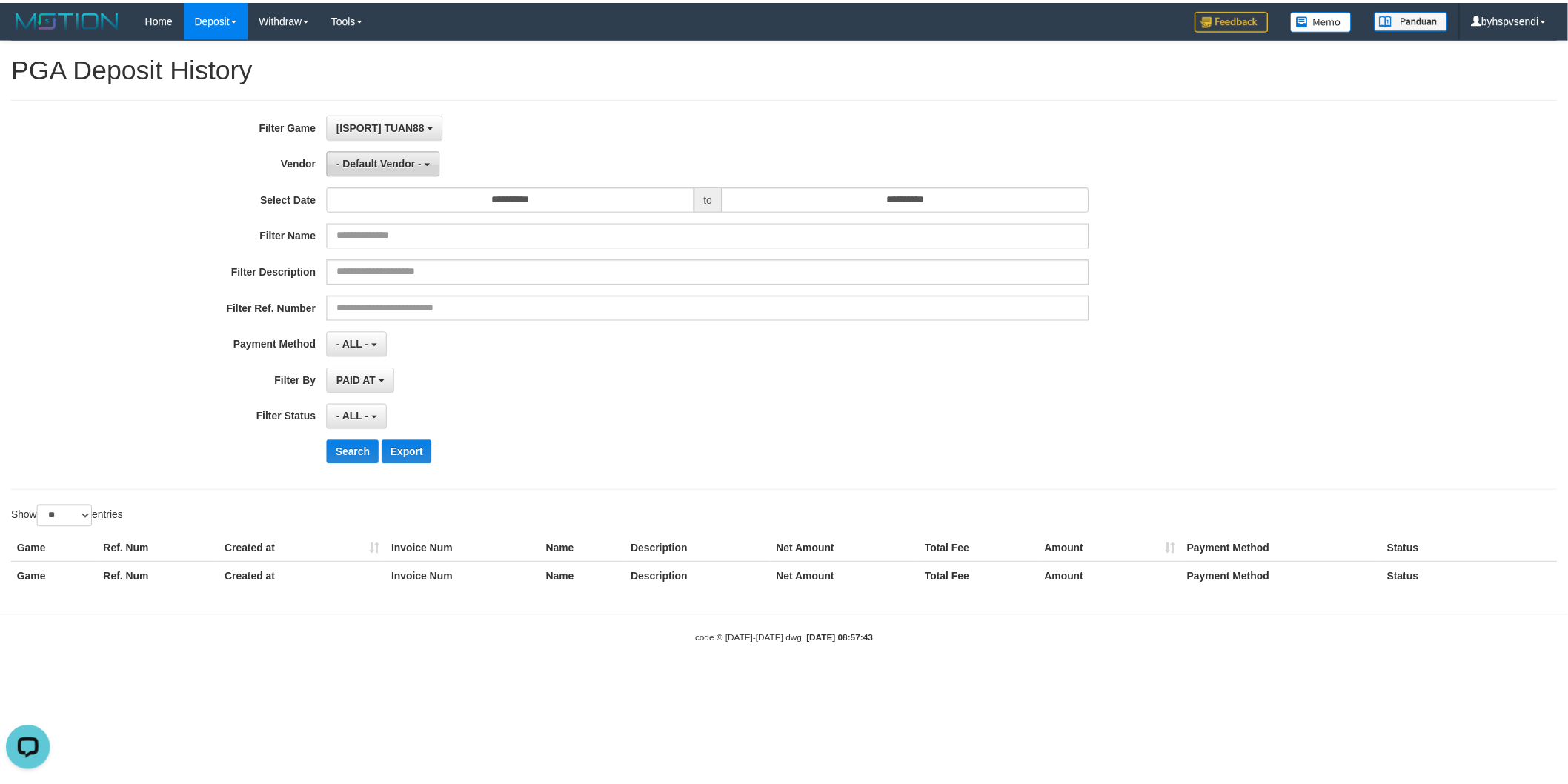 scroll, scrollTop: 13, scrollLeft: 0, axis: vertical 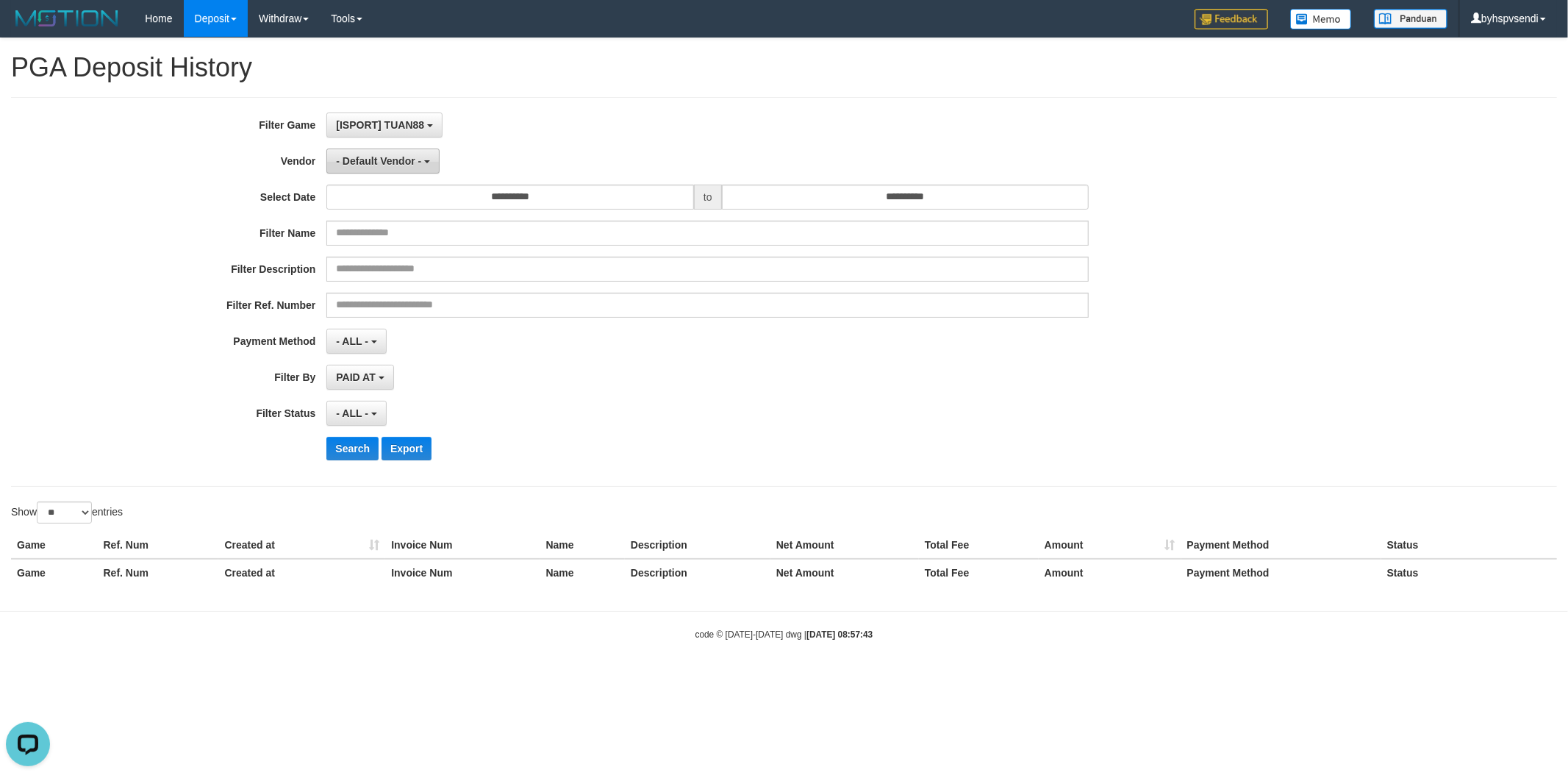 click on "- Default Vendor -" at bounding box center (379, 161) 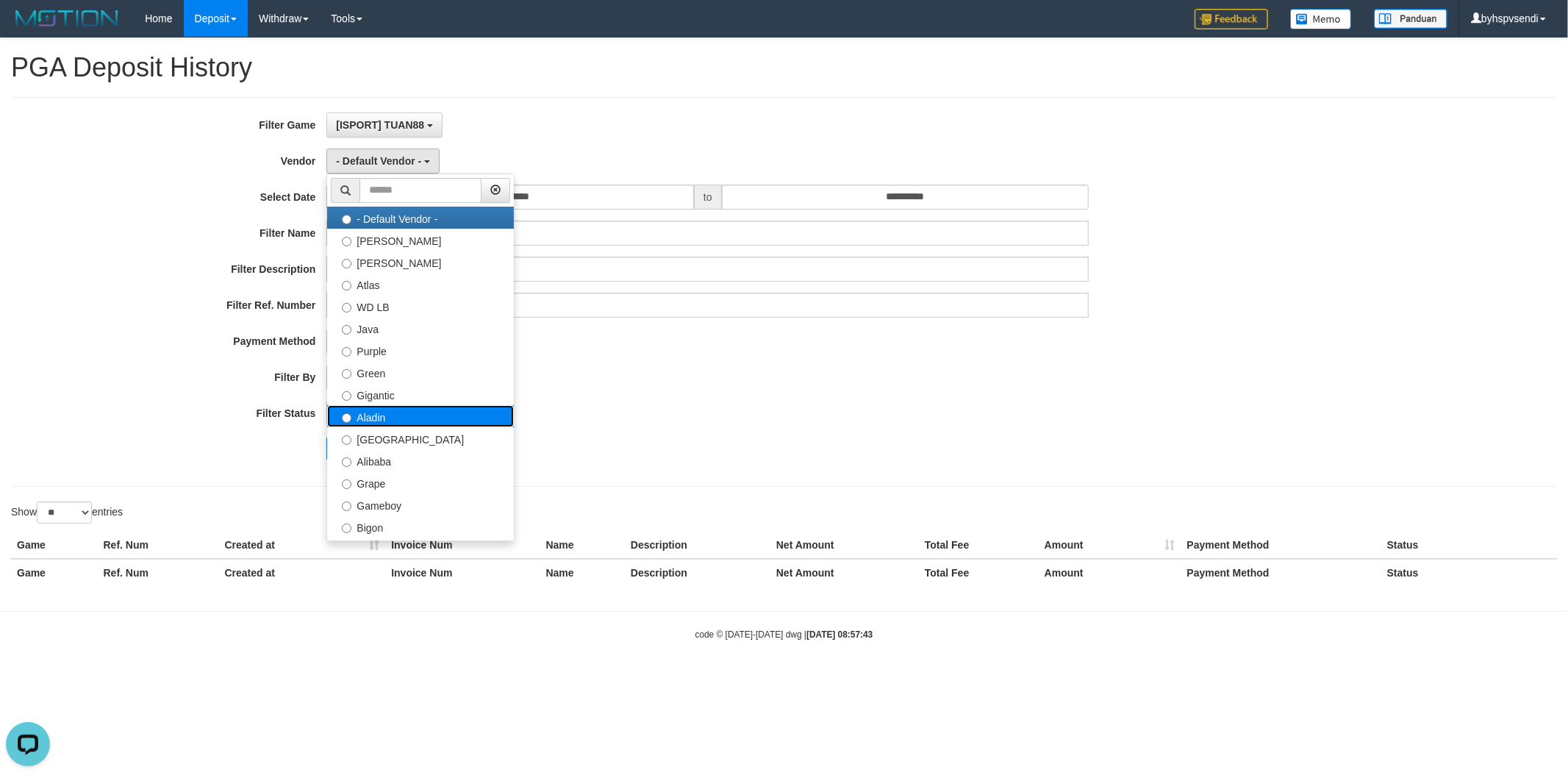 click on "Aladin" at bounding box center [420, 416] 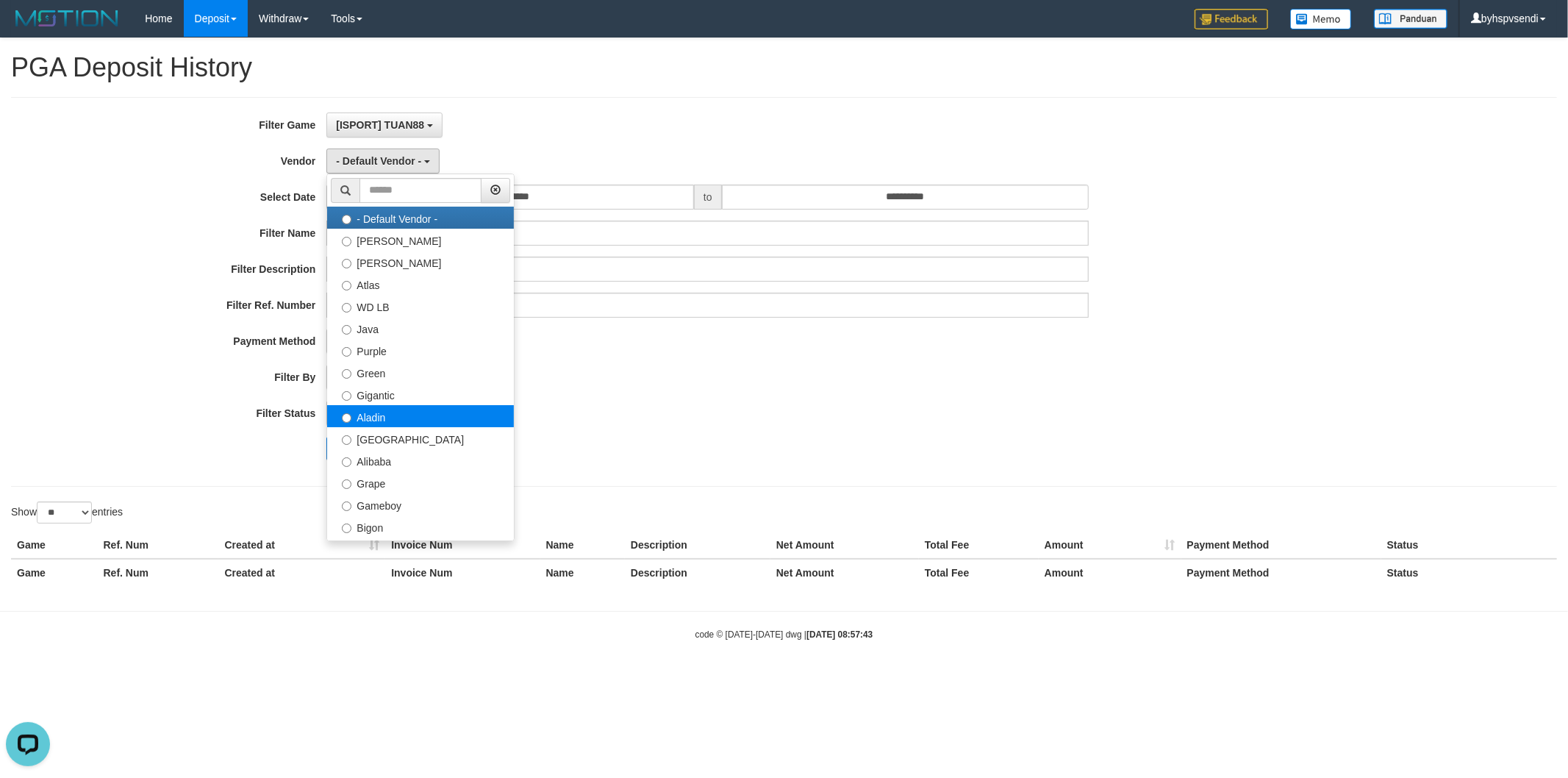 select on "**********" 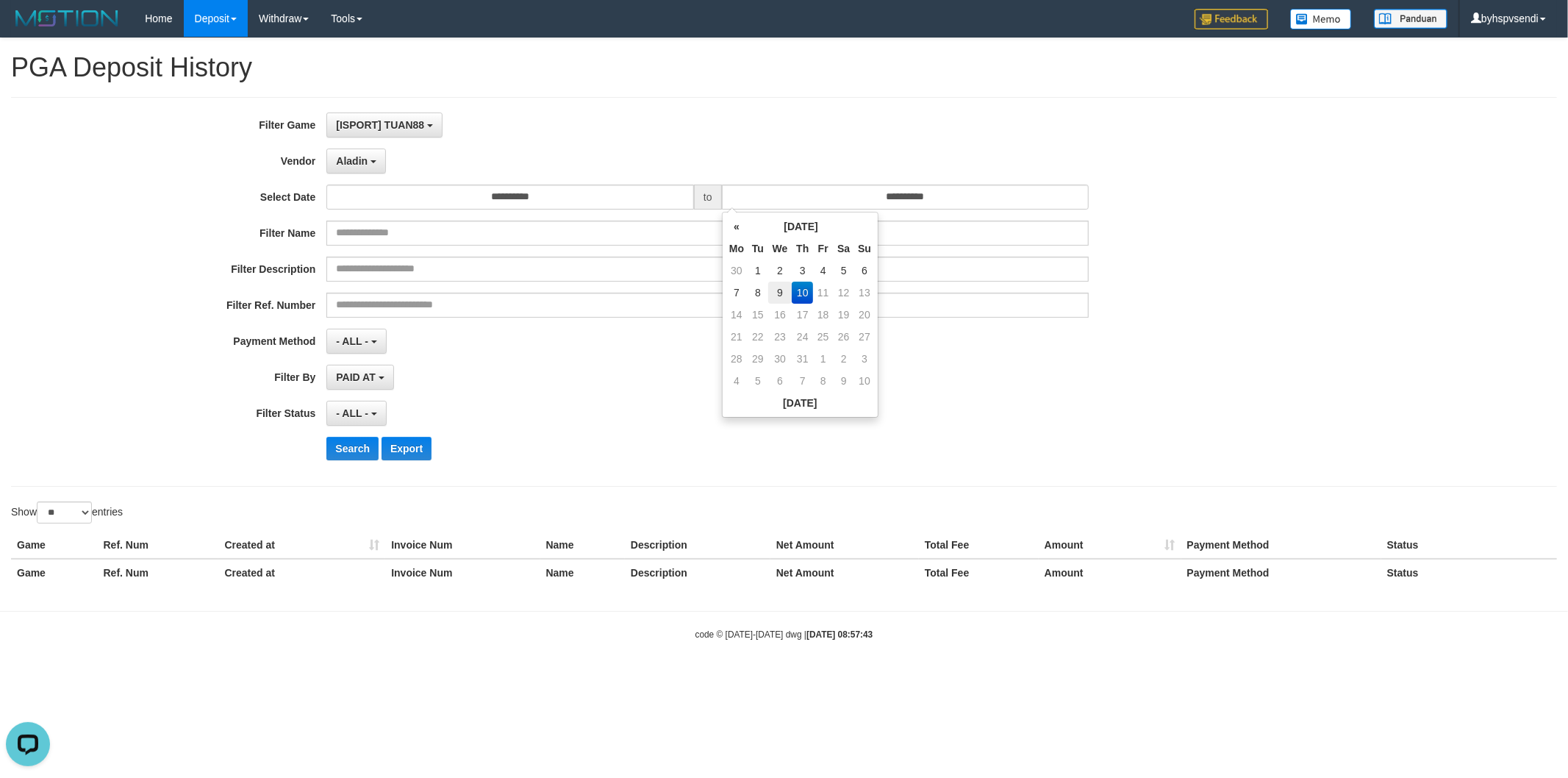 click on "9" at bounding box center (780, 293) 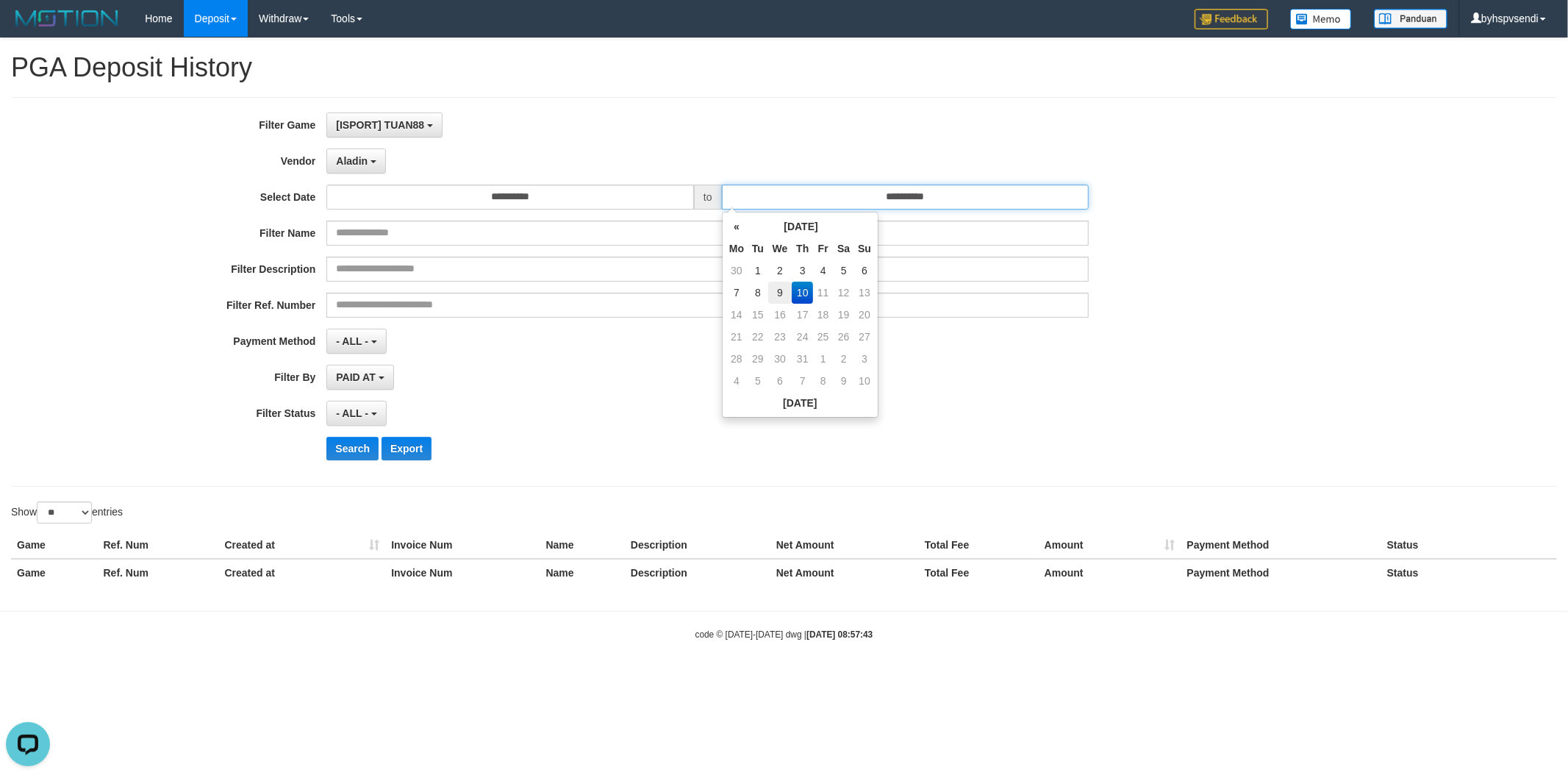 type on "**********" 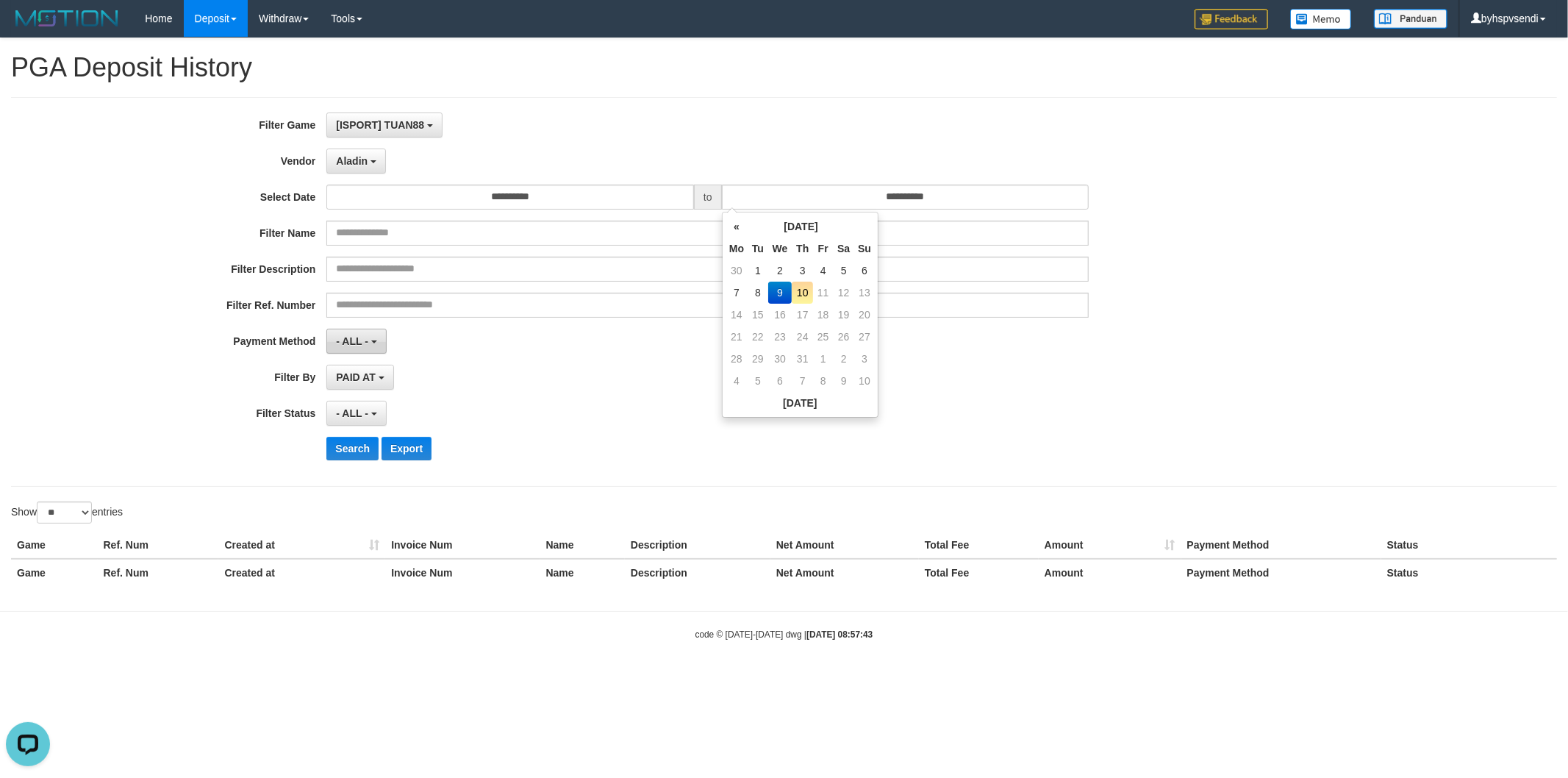 click on "- ALL -" at bounding box center (356, 341) 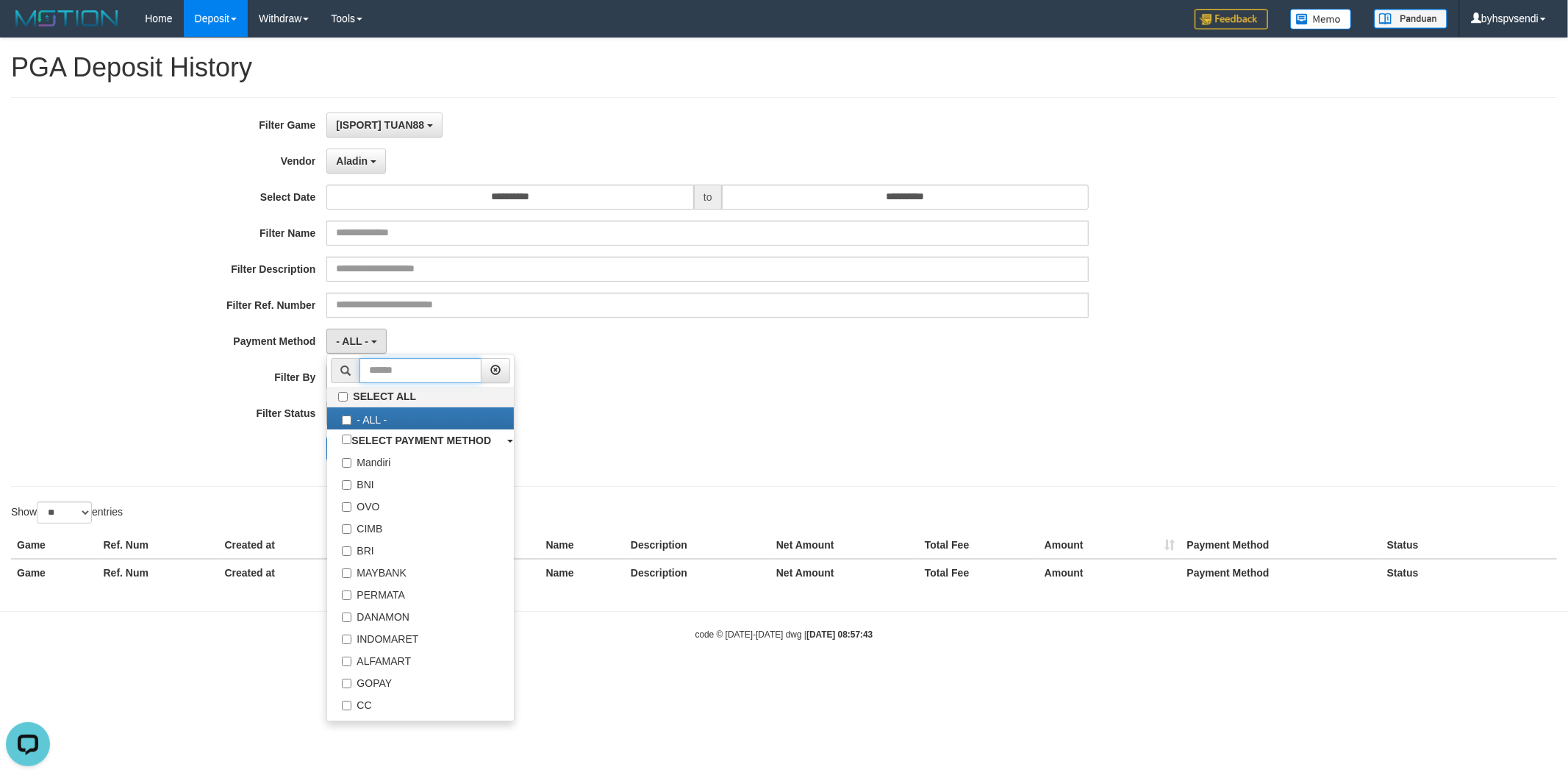 click at bounding box center (420, 371) 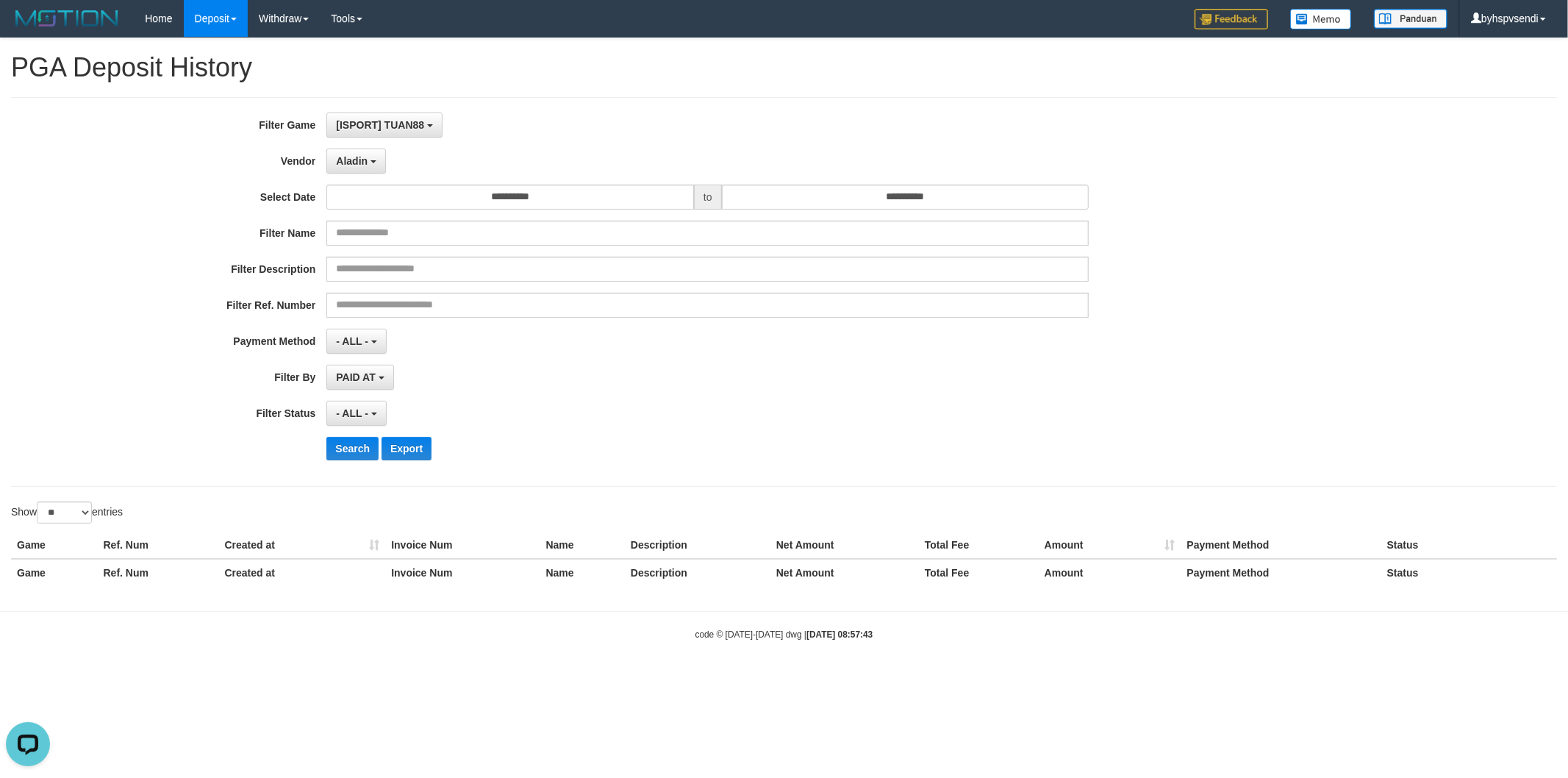 click on "- ALL -    SELECT ALL  - ALL -  SELECT STATUS
PENDING/UNPAID
PAID
CANCELED
EXPIRED" at bounding box center [707, 413] 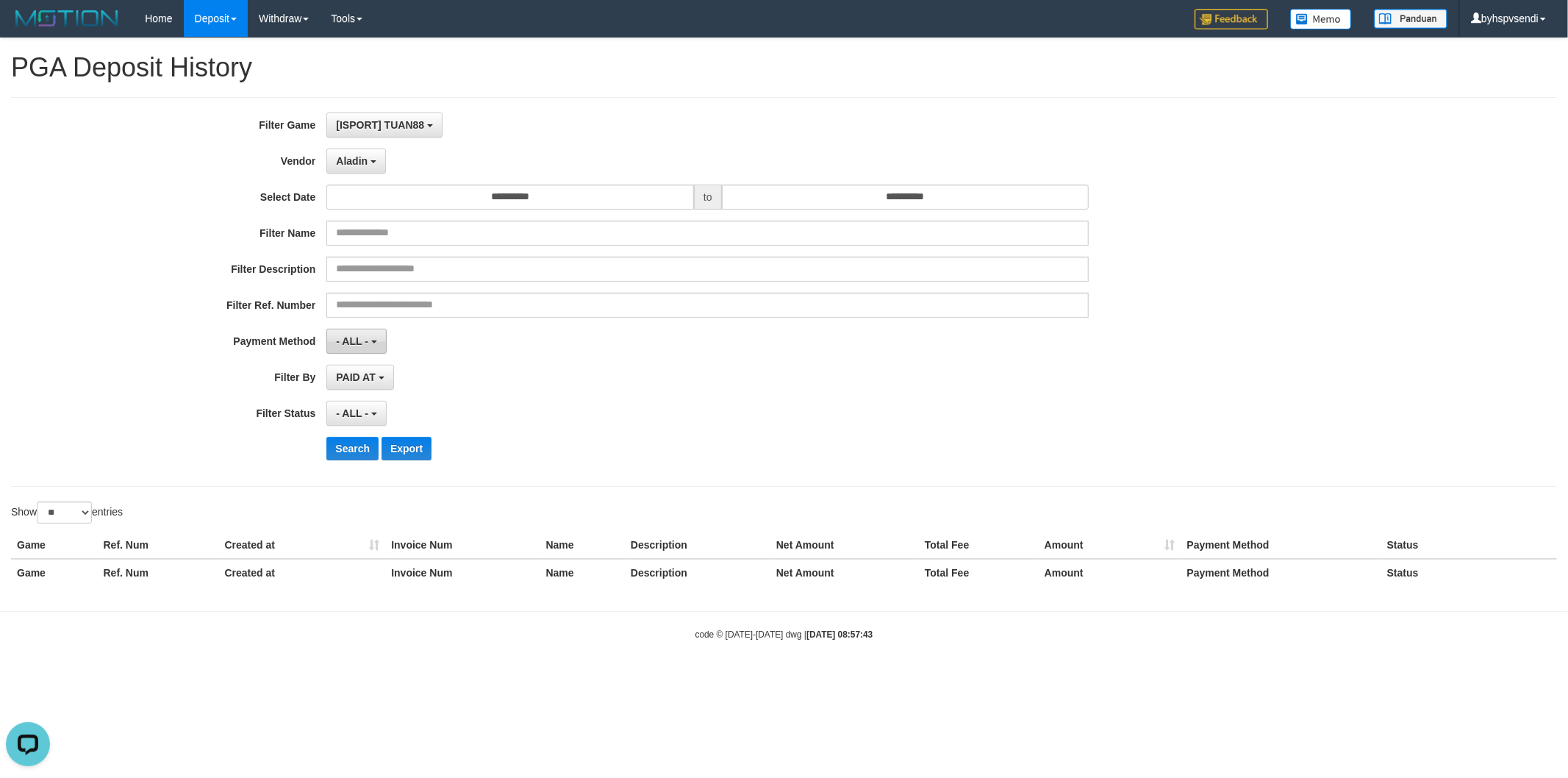 click on "- ALL -" at bounding box center (356, 341) 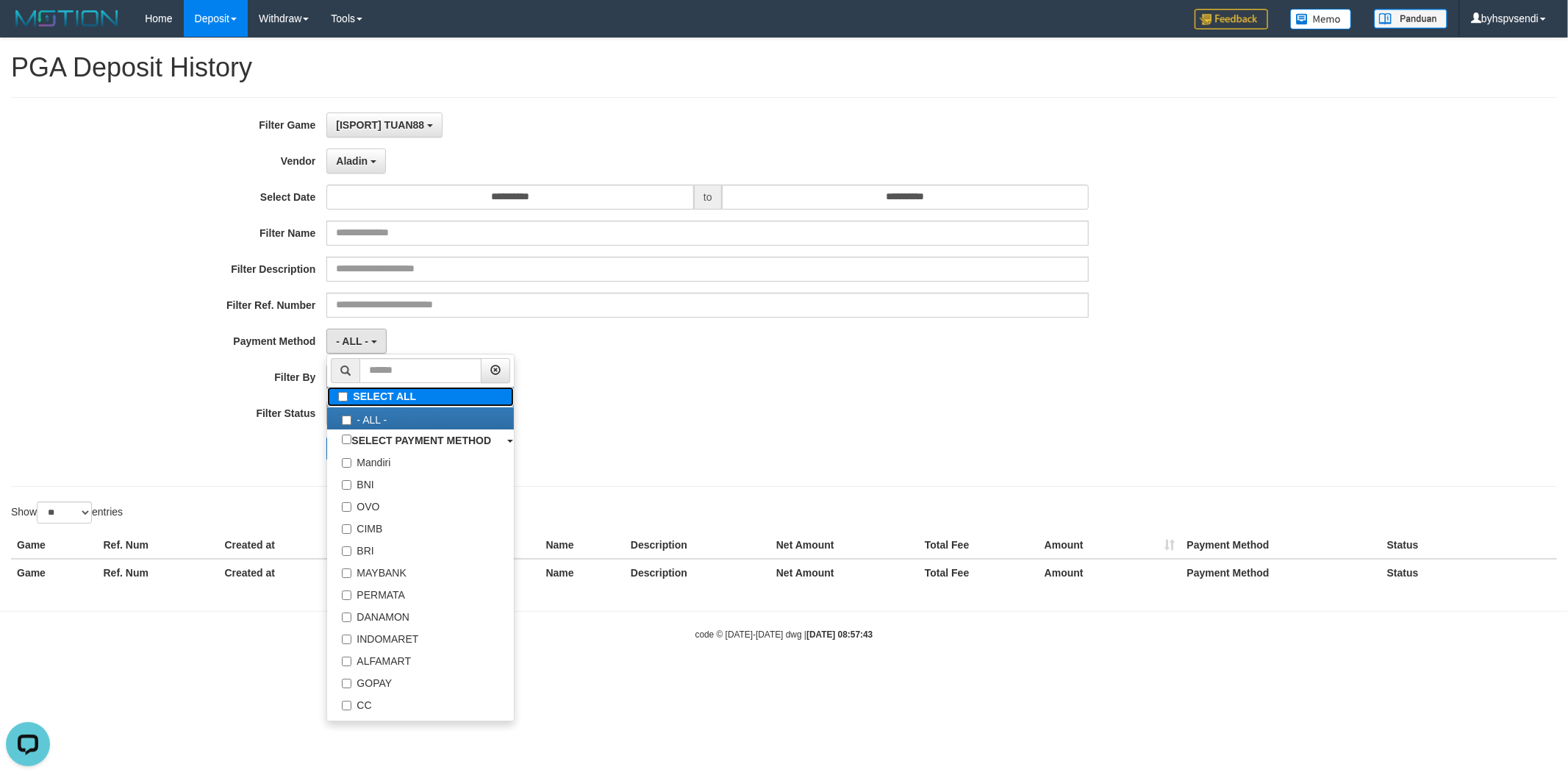 click on "SELECT ALL" at bounding box center (420, 396) 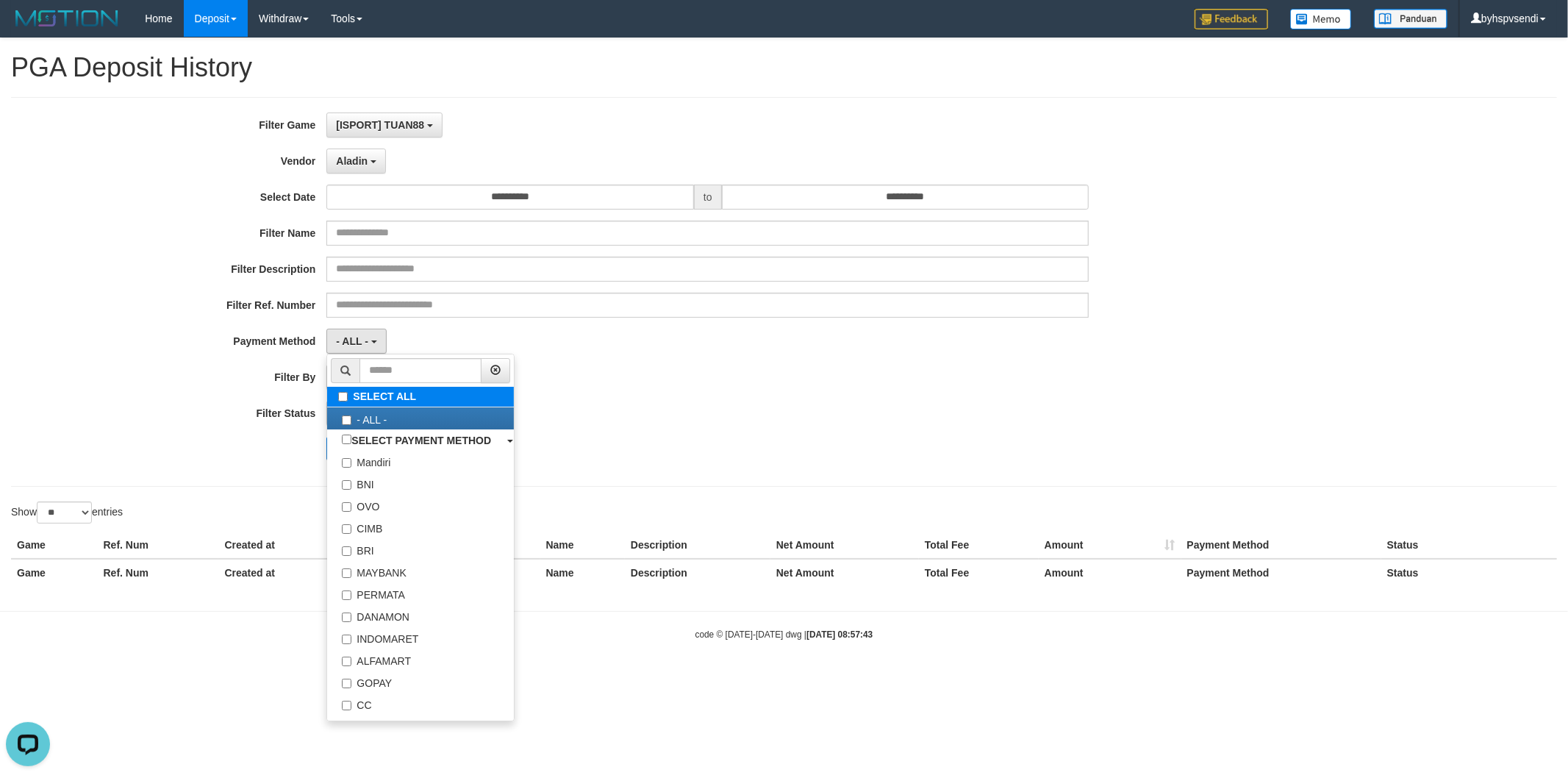 type 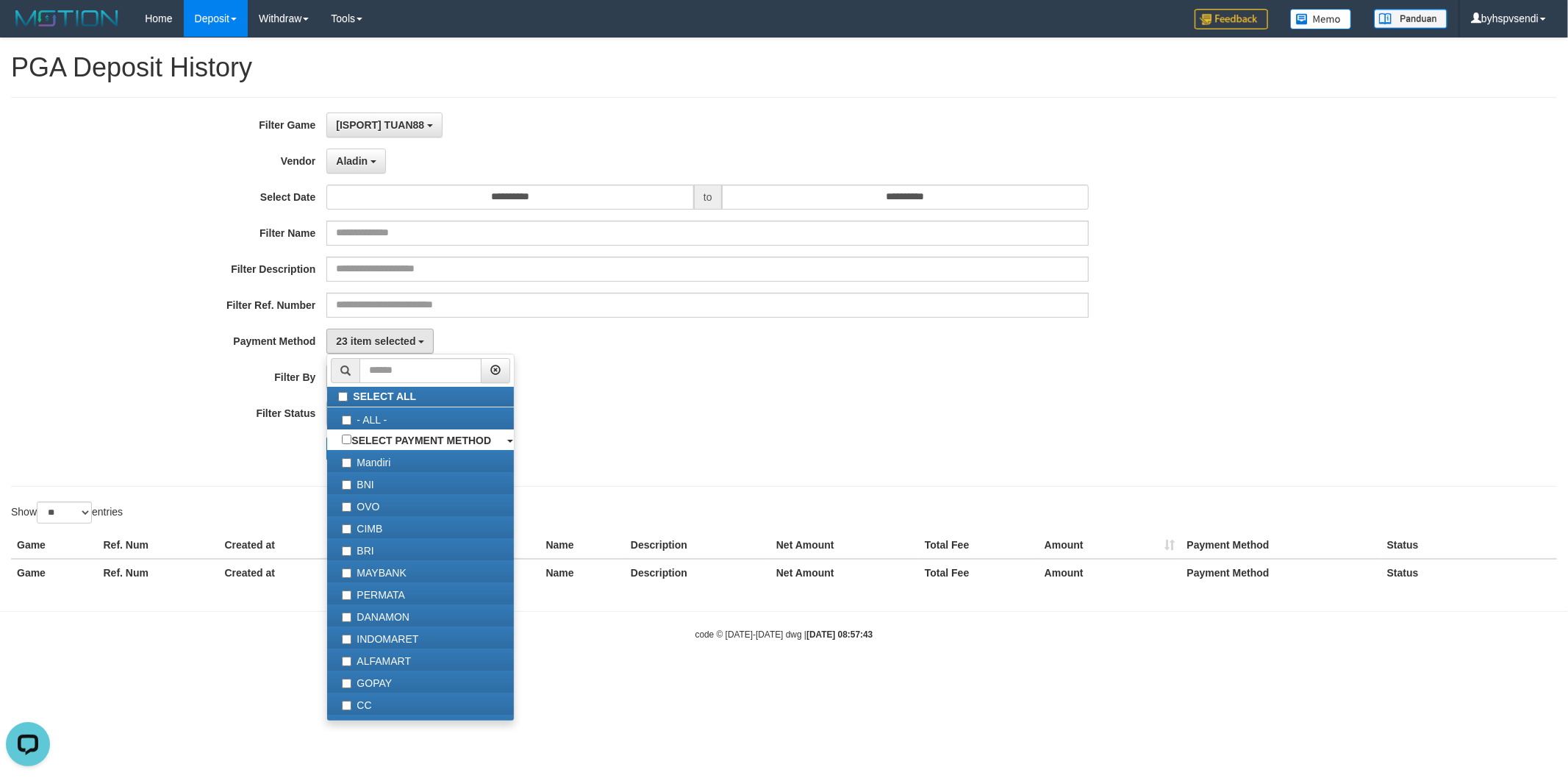 click on "Filter By" at bounding box center (163, 374) 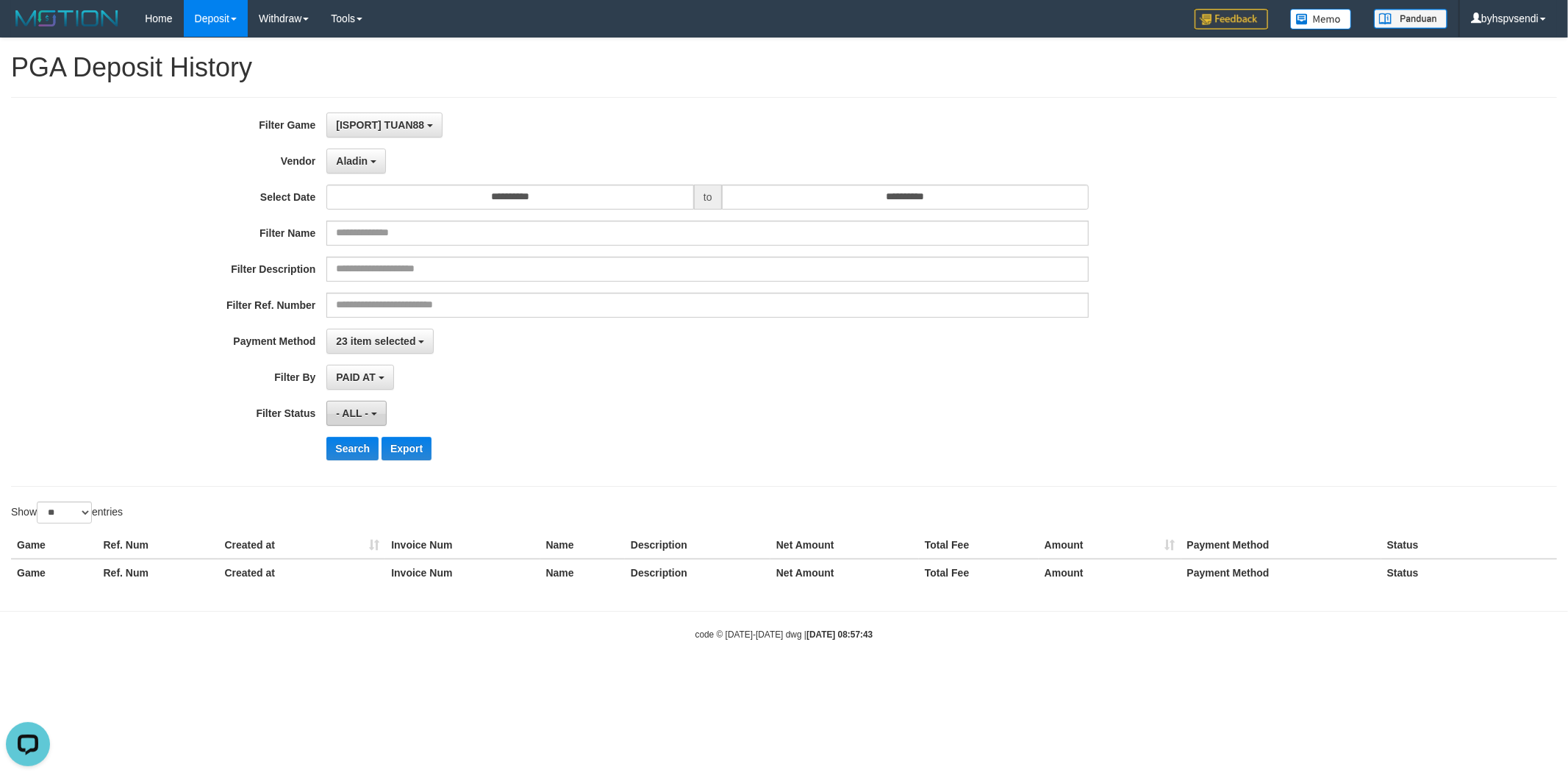 click on "- ALL -" at bounding box center (352, 413) 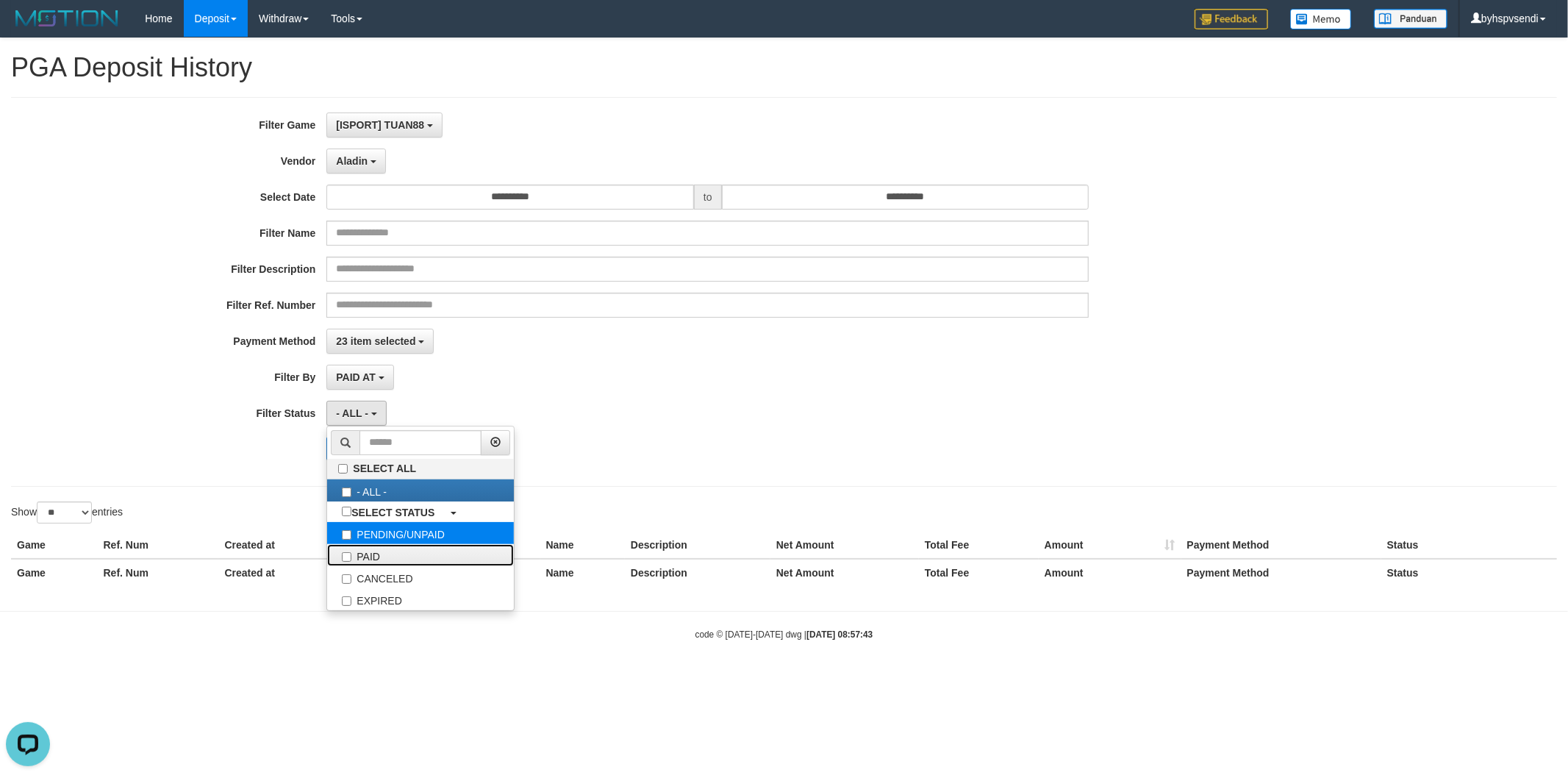 drag, startPoint x: 416, startPoint y: 566, endPoint x: 331, endPoint y: 524, distance: 94.81034 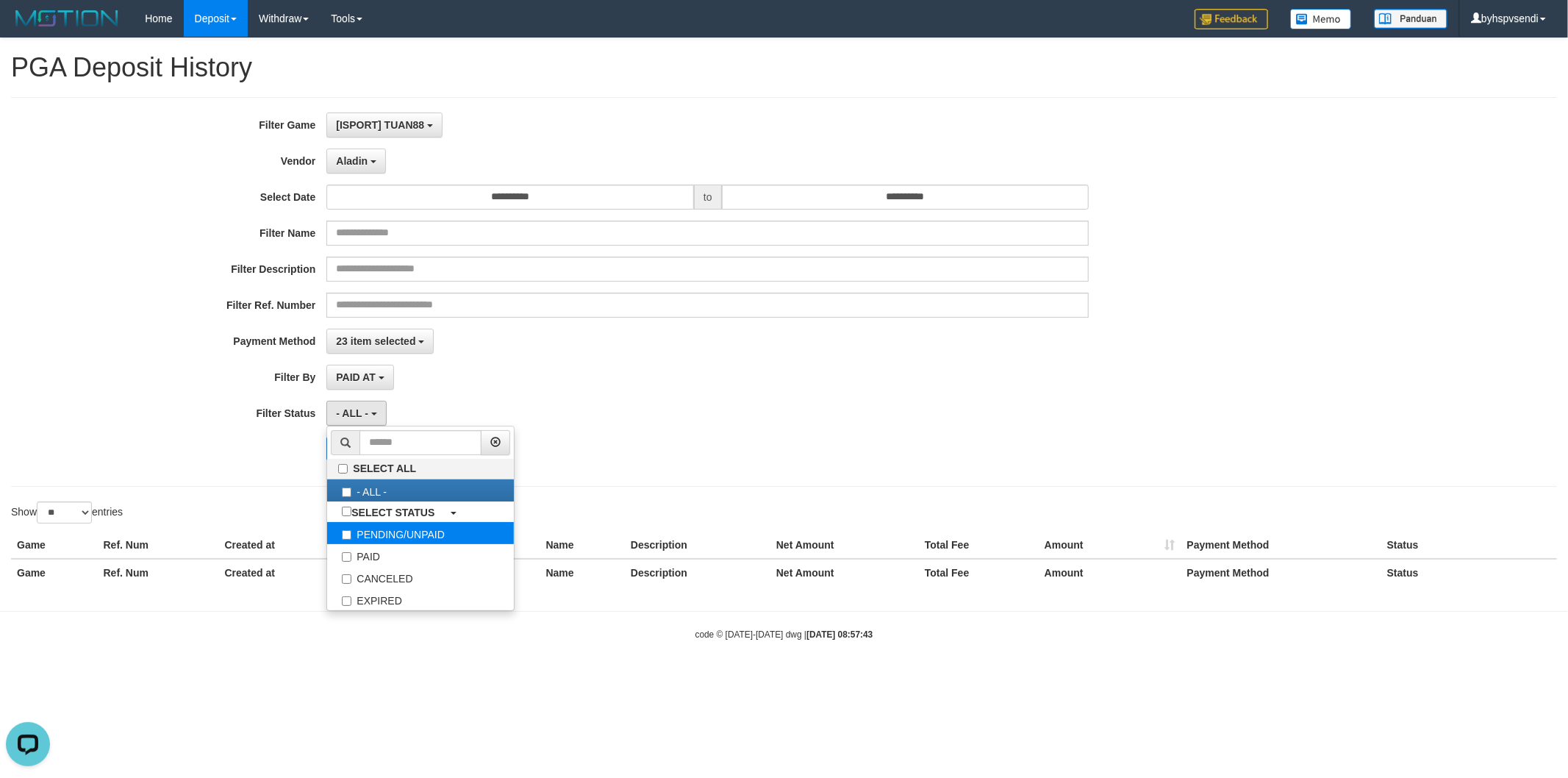 select on "*" 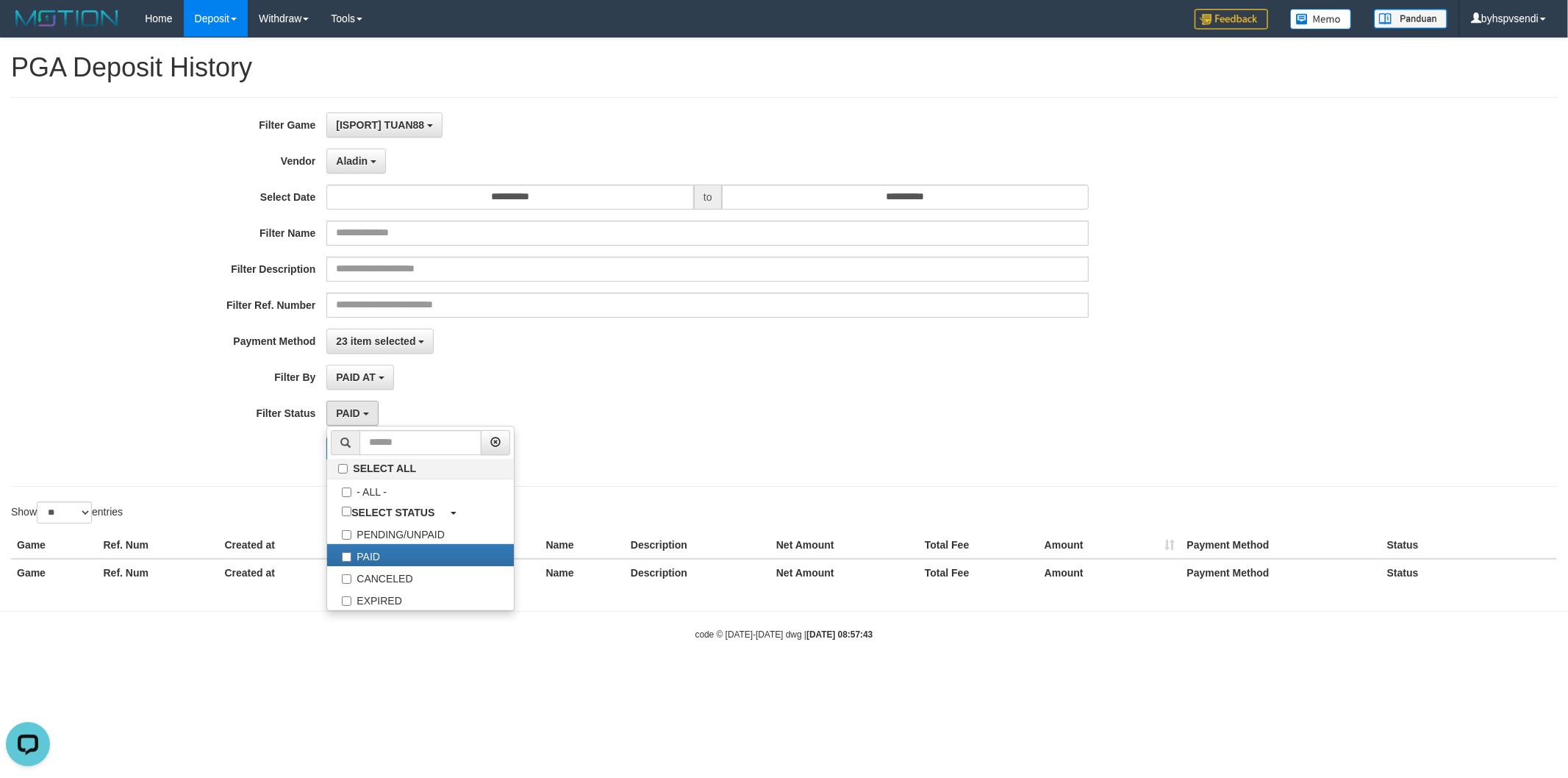 click on "Search
Export" at bounding box center (654, 449) 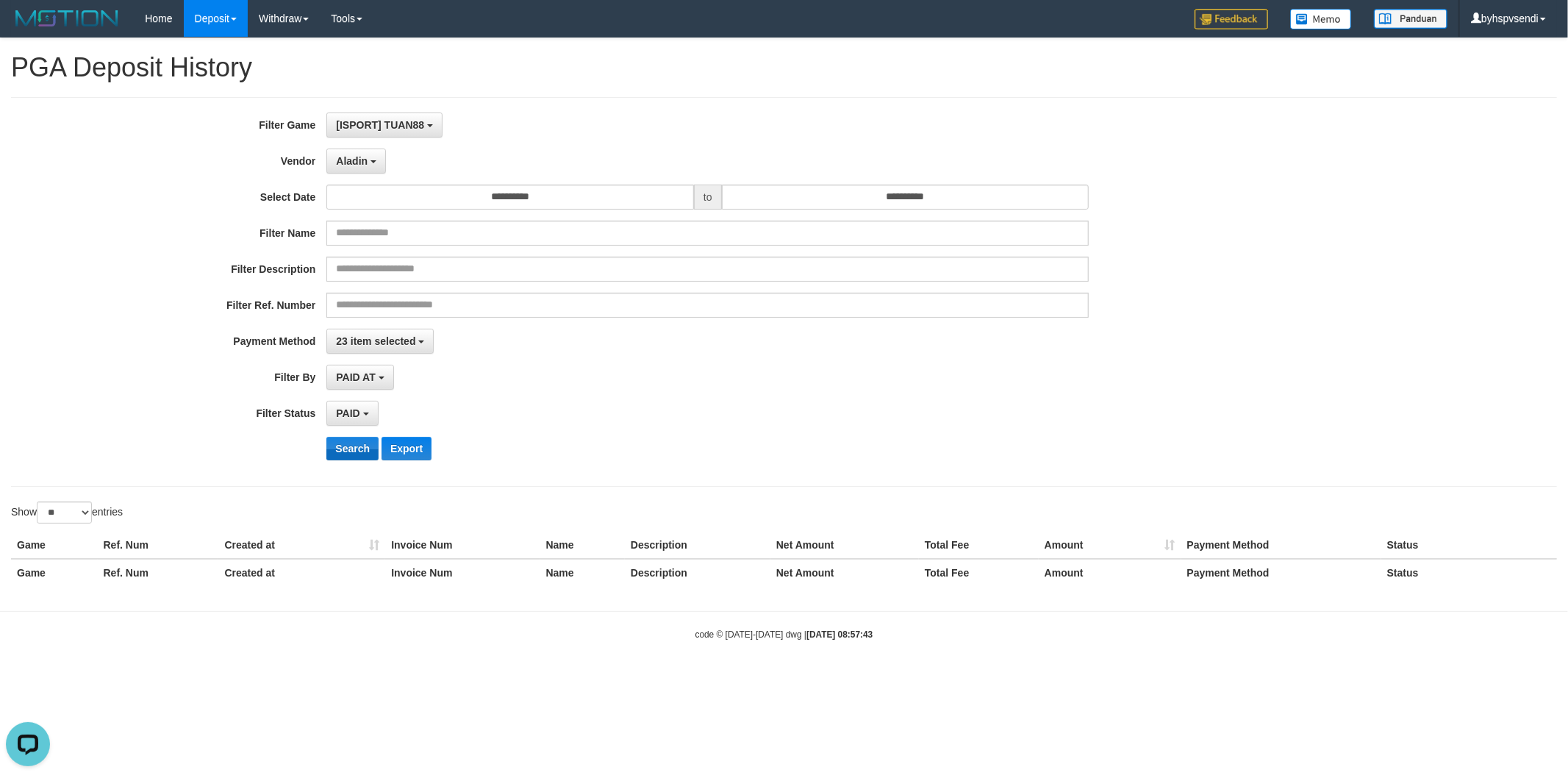 drag, startPoint x: 309, startPoint y: 453, endPoint x: 366, endPoint y: 450, distance: 57.07889 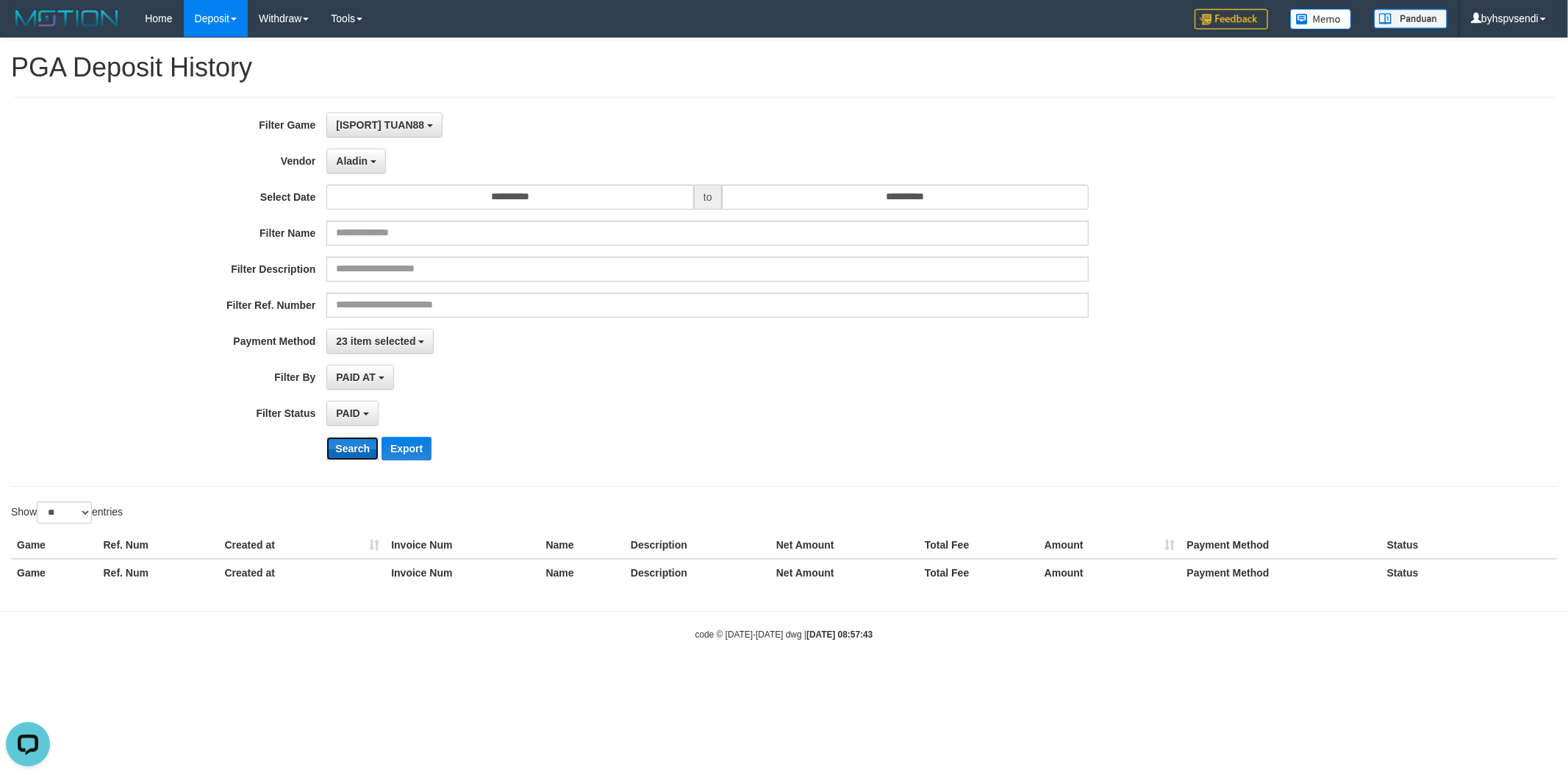 click on "Search" at bounding box center (352, 449) 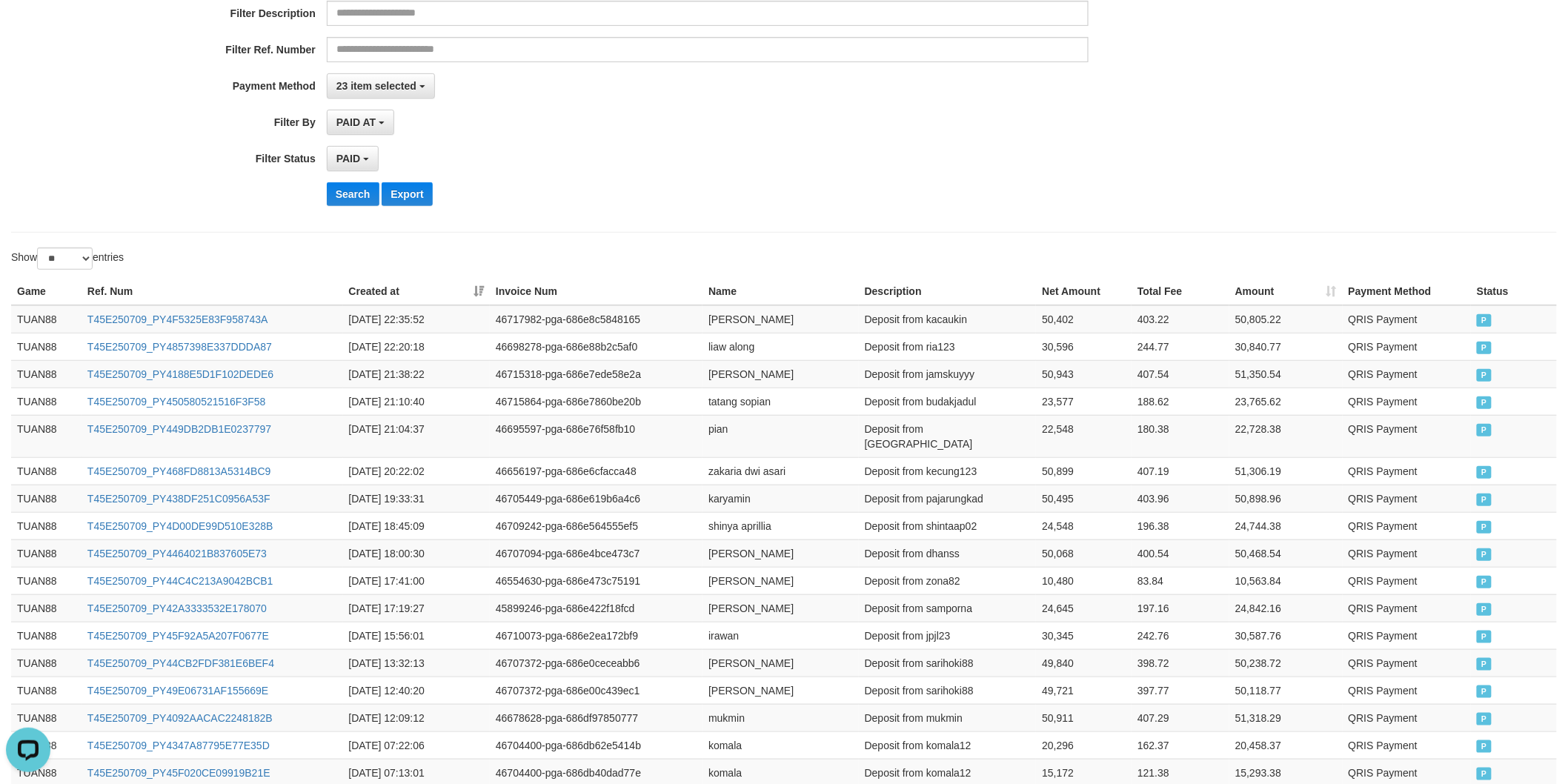 scroll, scrollTop: 0, scrollLeft: 0, axis: both 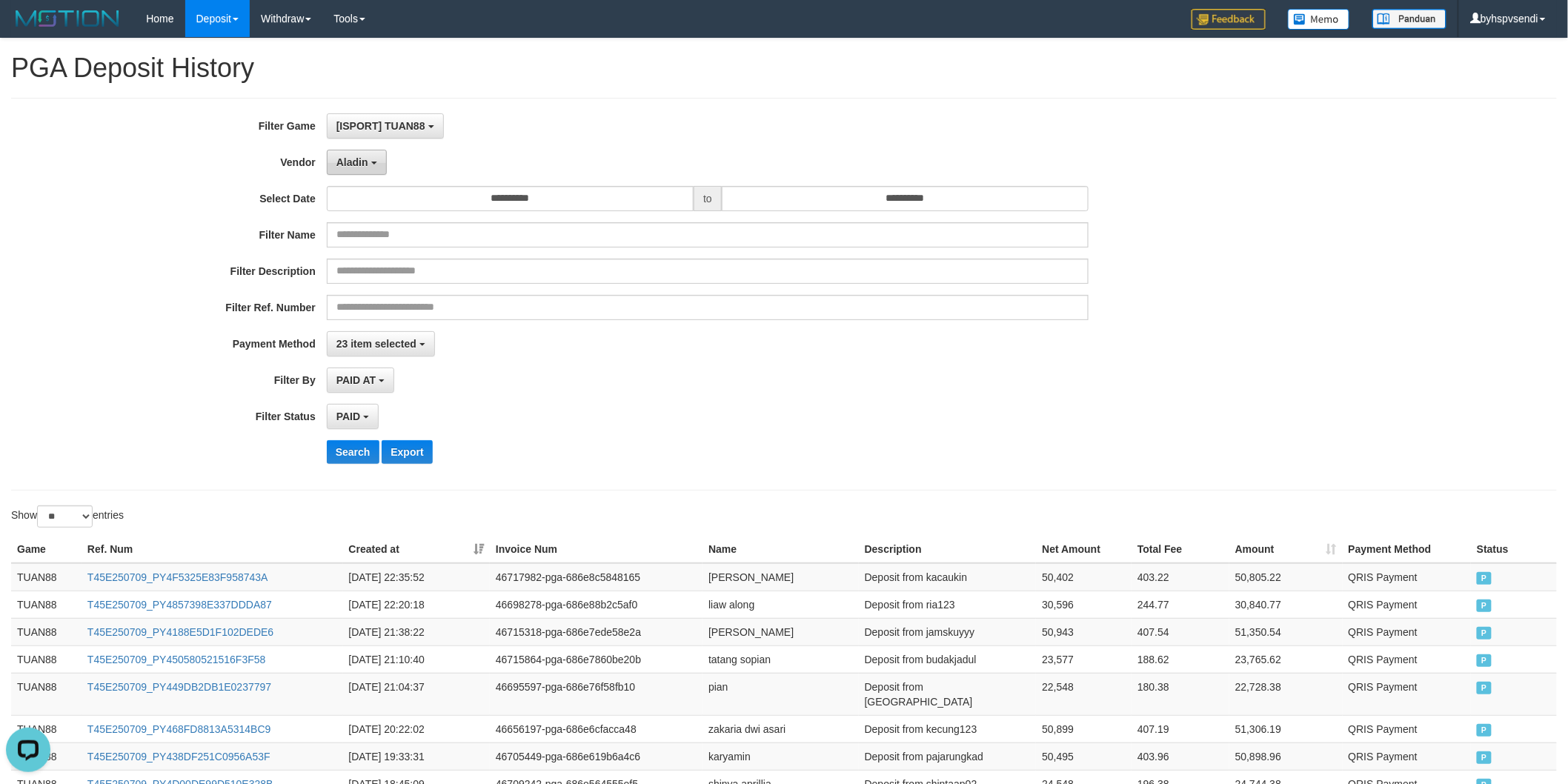 click on "Aladin" at bounding box center [352, 162] 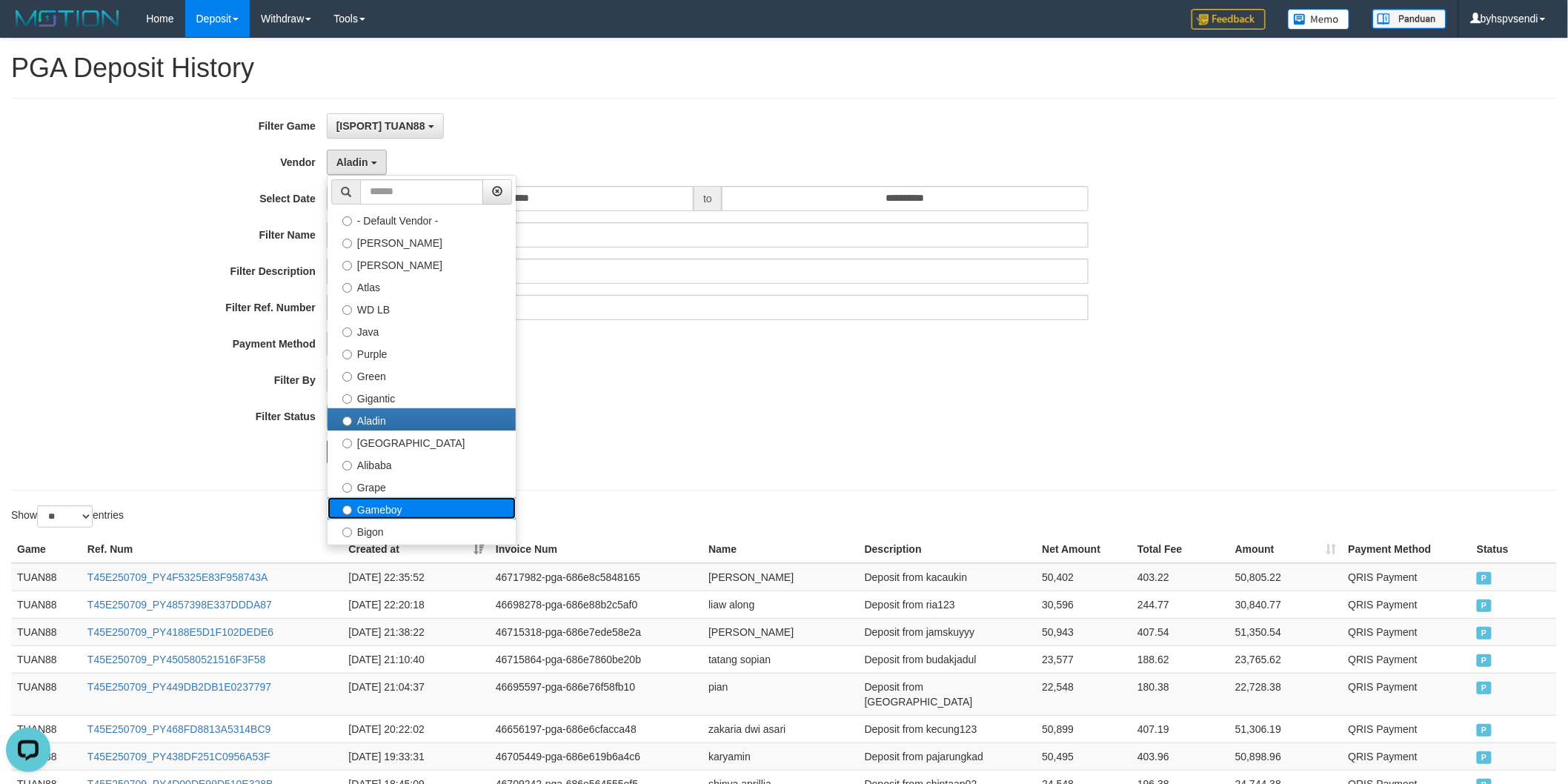 click on "Gameboy" at bounding box center [422, 508] 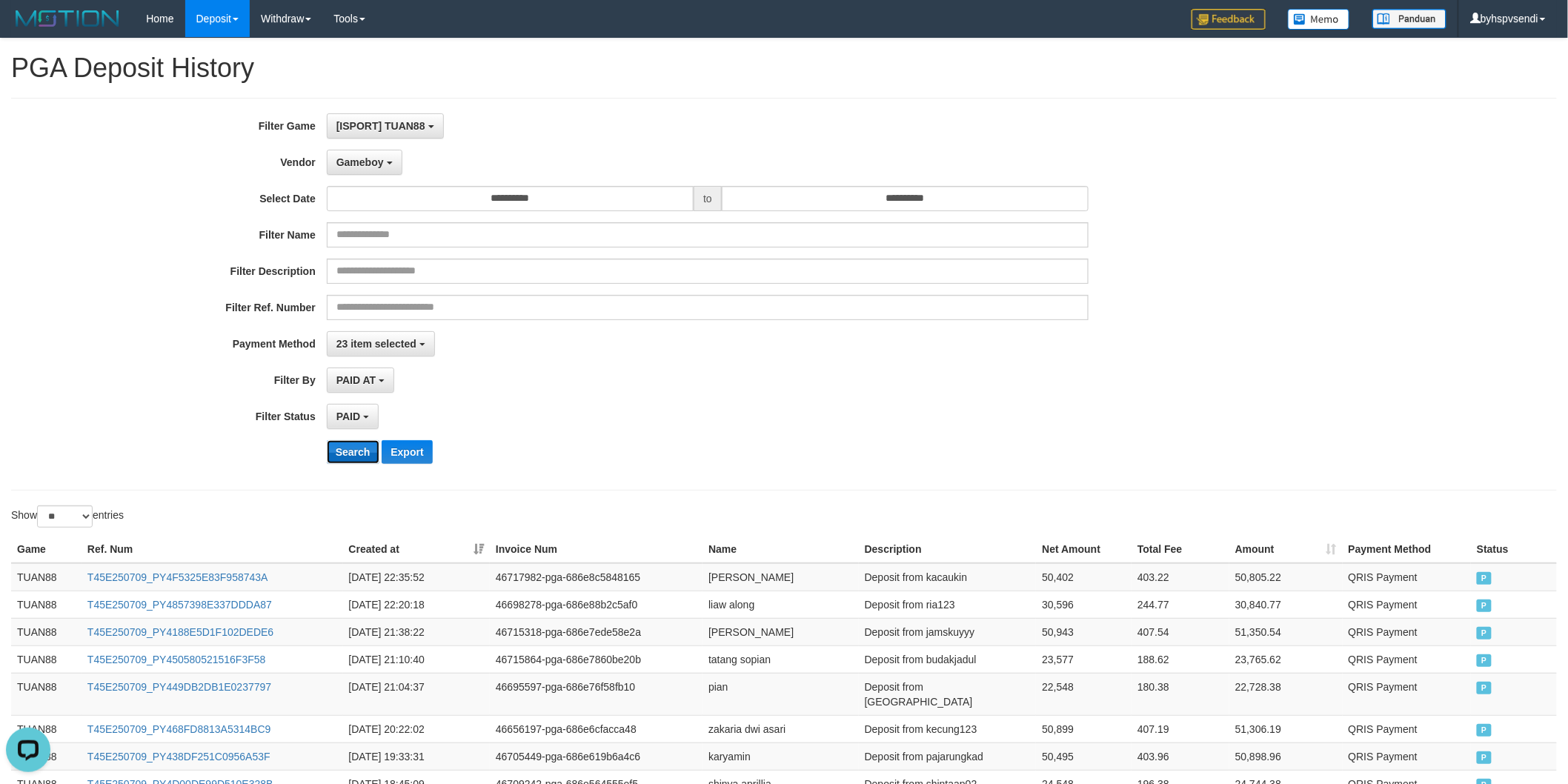 click on "Search" at bounding box center [353, 452] 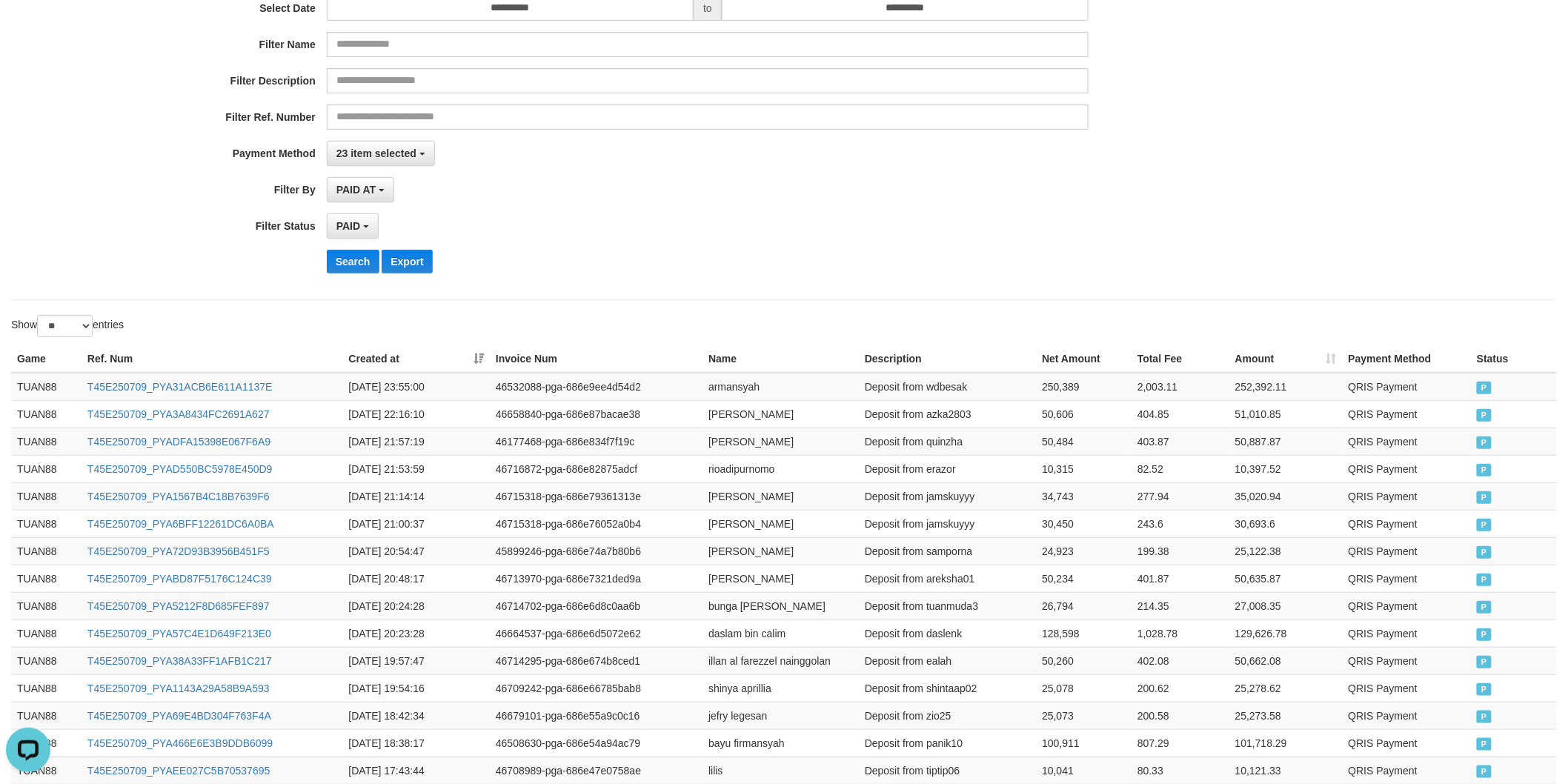 scroll, scrollTop: 0, scrollLeft: 0, axis: both 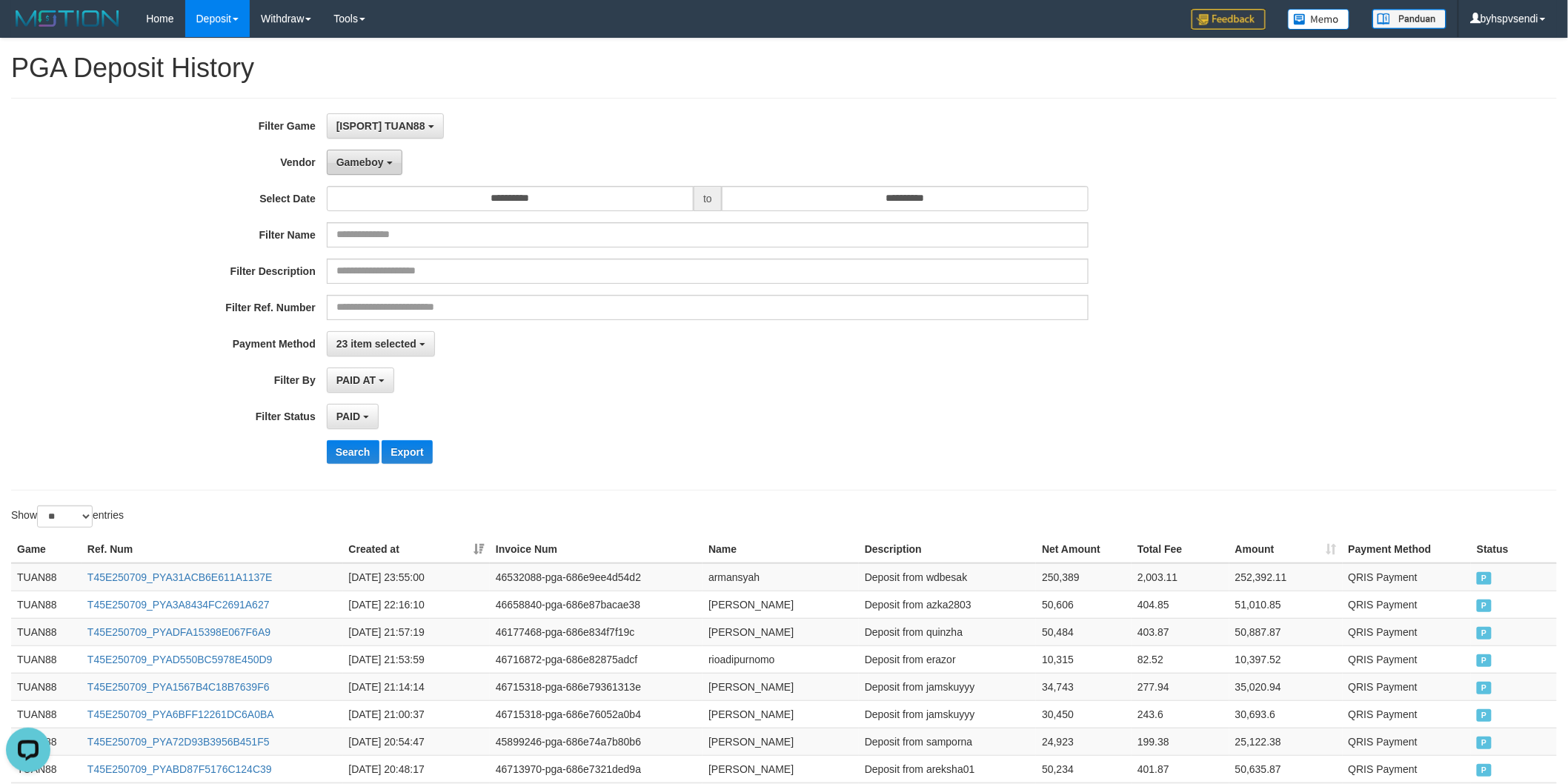 click on "Gameboy" at bounding box center [365, 162] 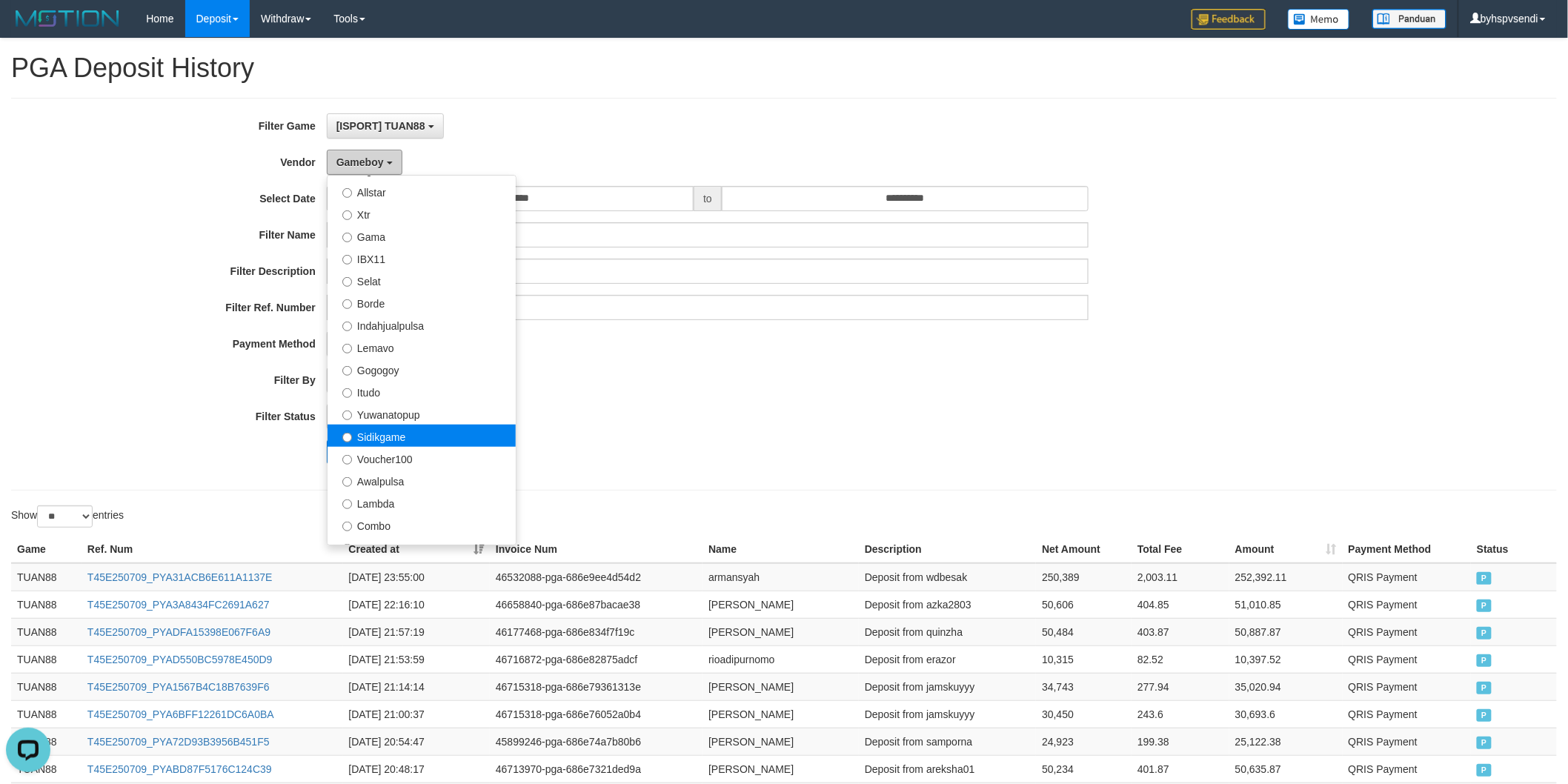 scroll, scrollTop: 507, scrollLeft: 0, axis: vertical 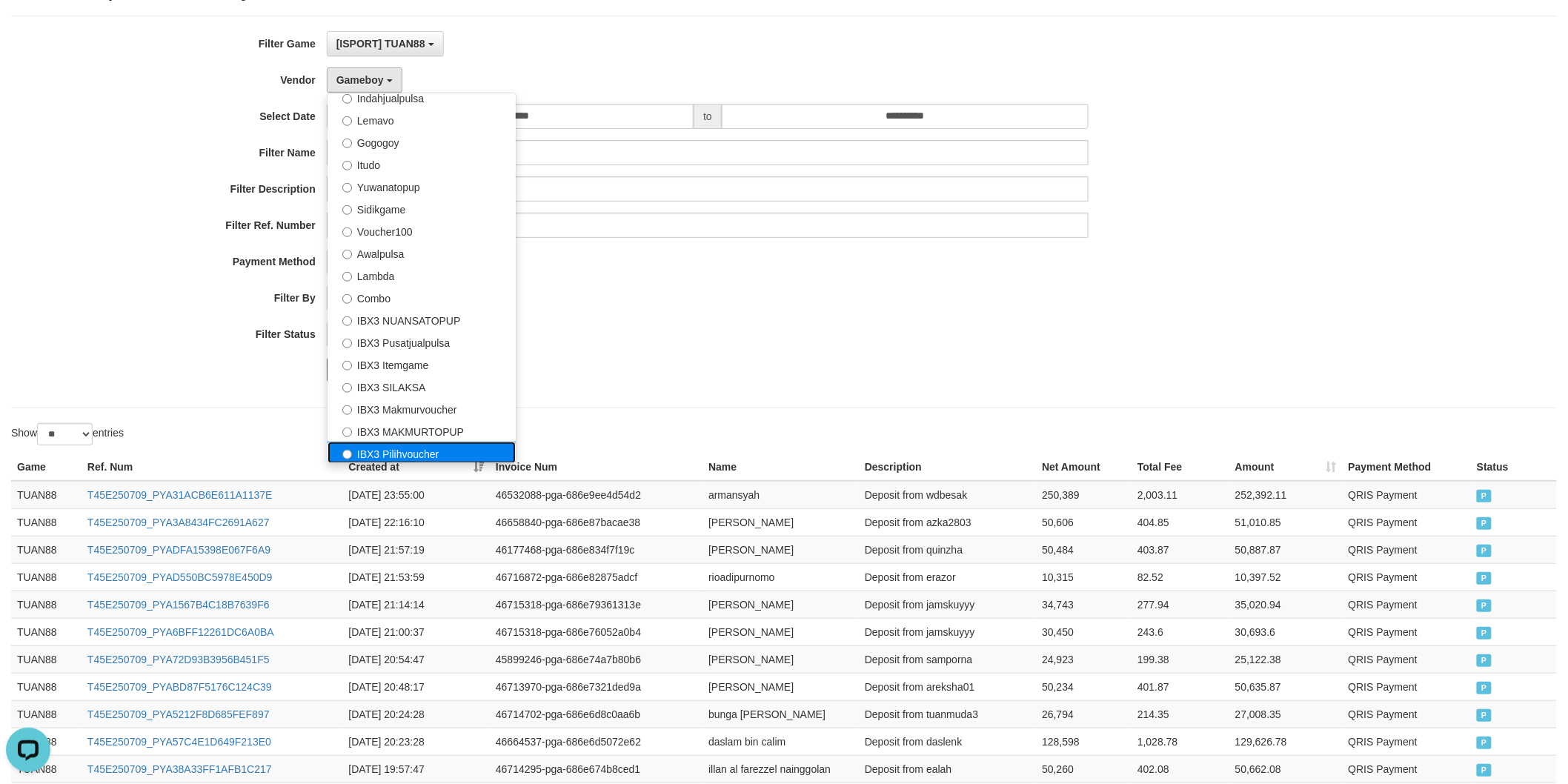 click on "IBX3 Pilihvoucher" at bounding box center (422, 453) 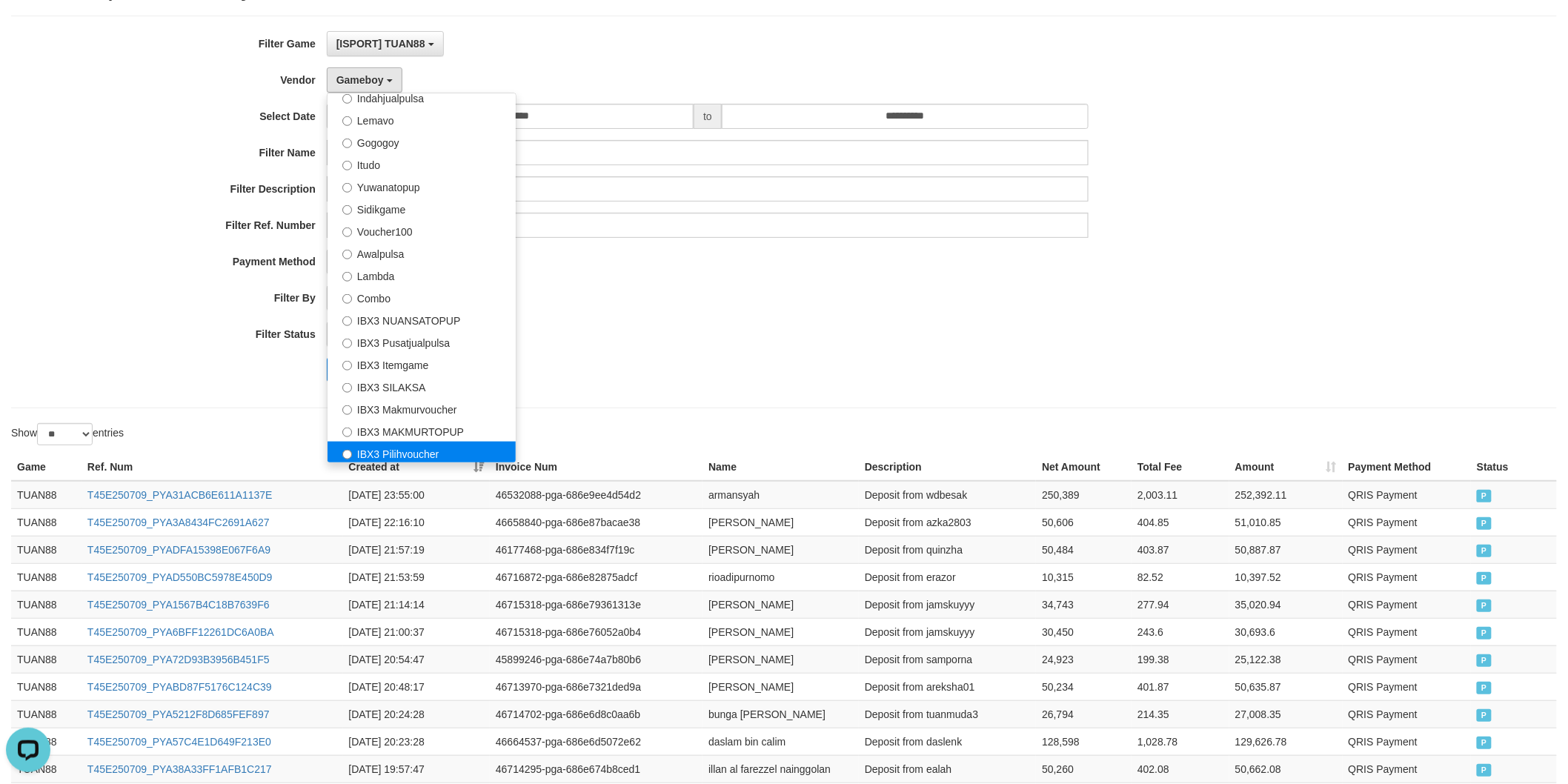 select on "**********" 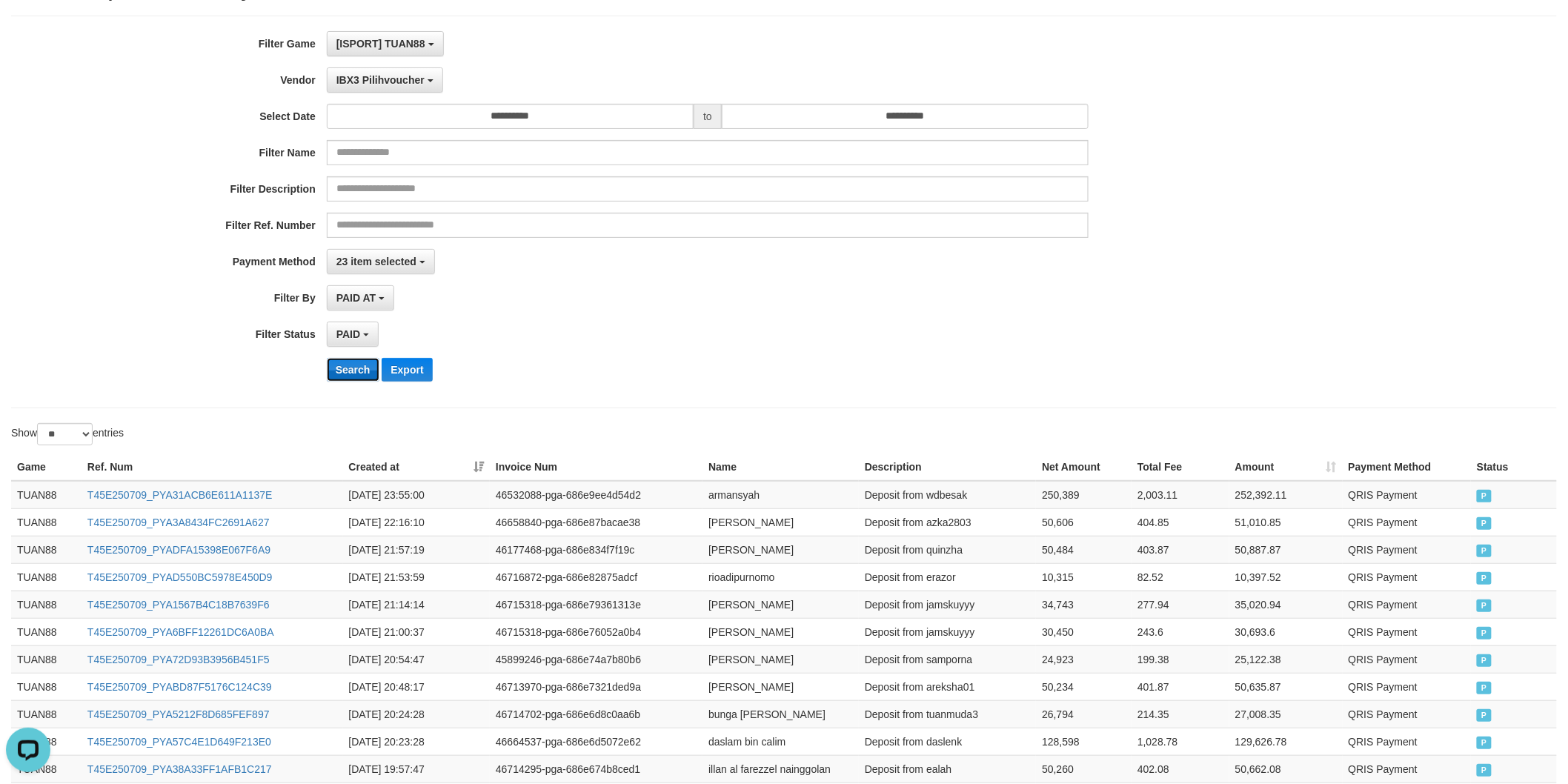 click on "Search" at bounding box center [353, 370] 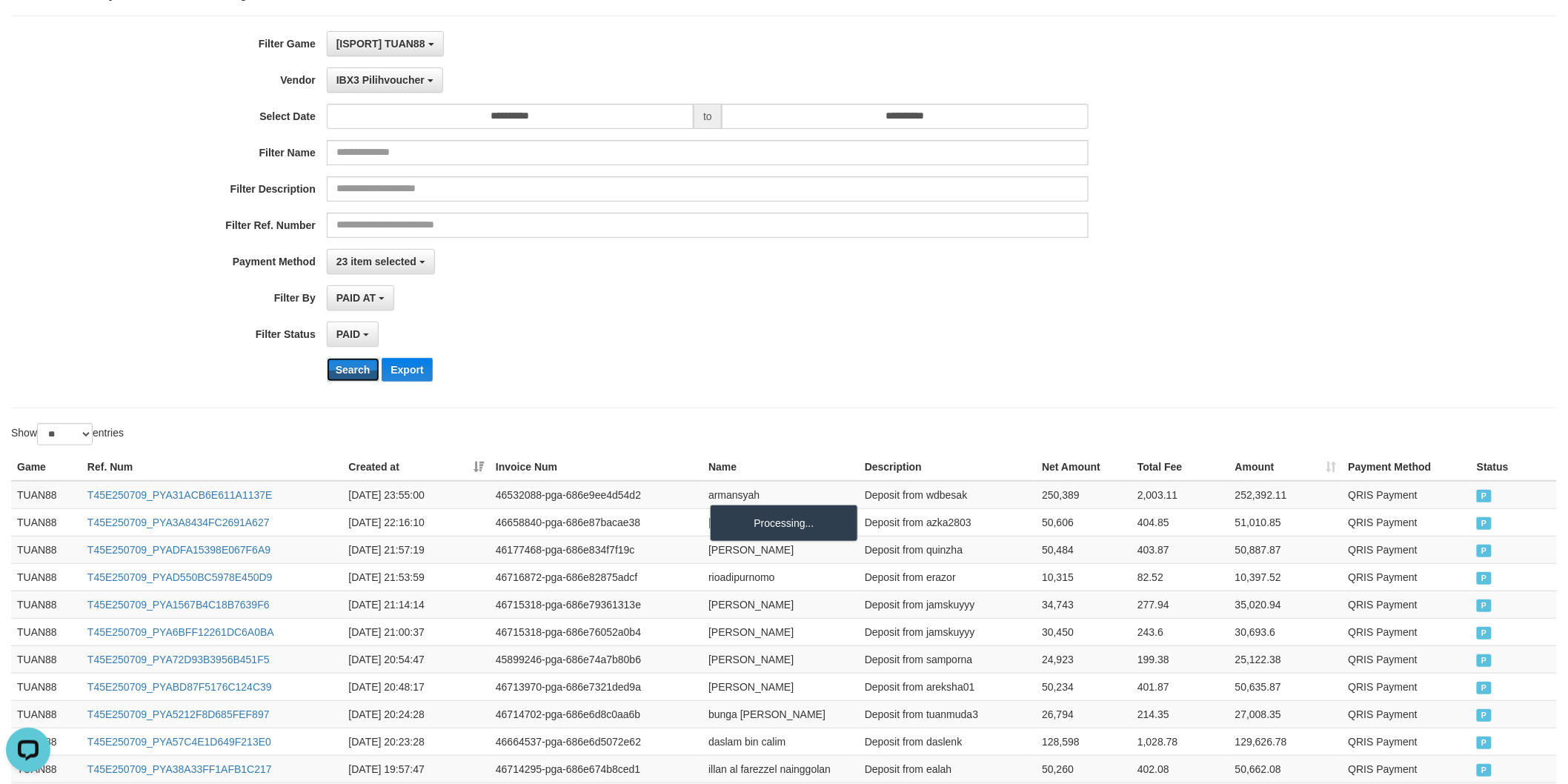 scroll, scrollTop: 36, scrollLeft: 0, axis: vertical 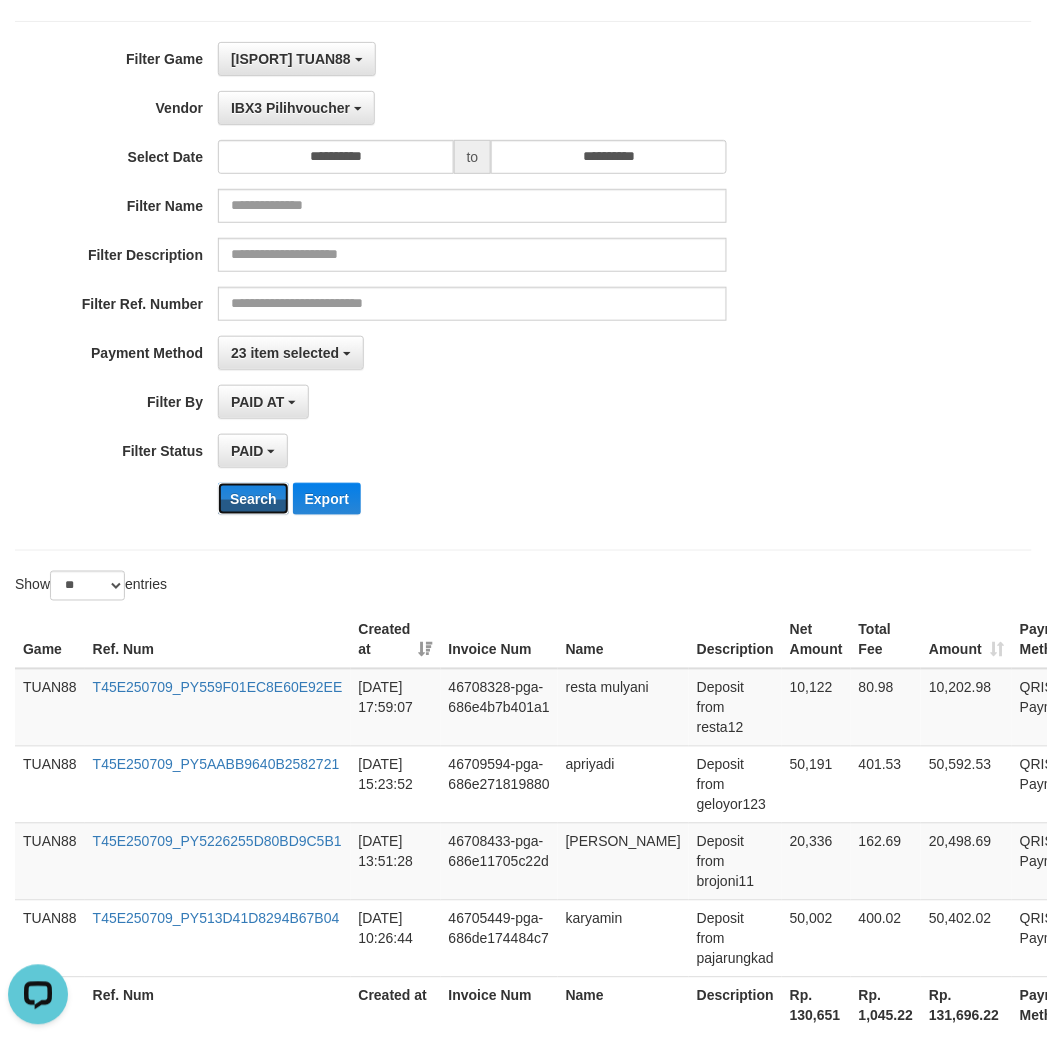 type 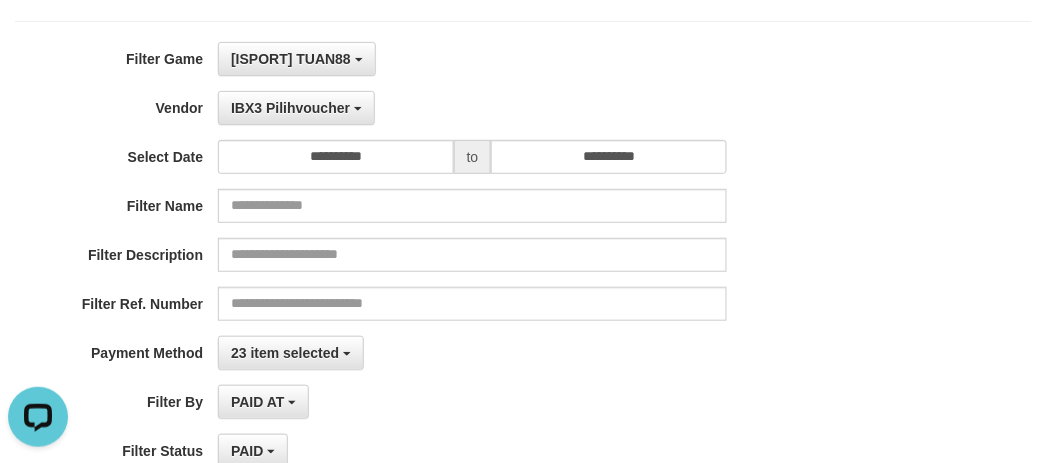 click on "Filter Name" at bounding box center (436, 206) 